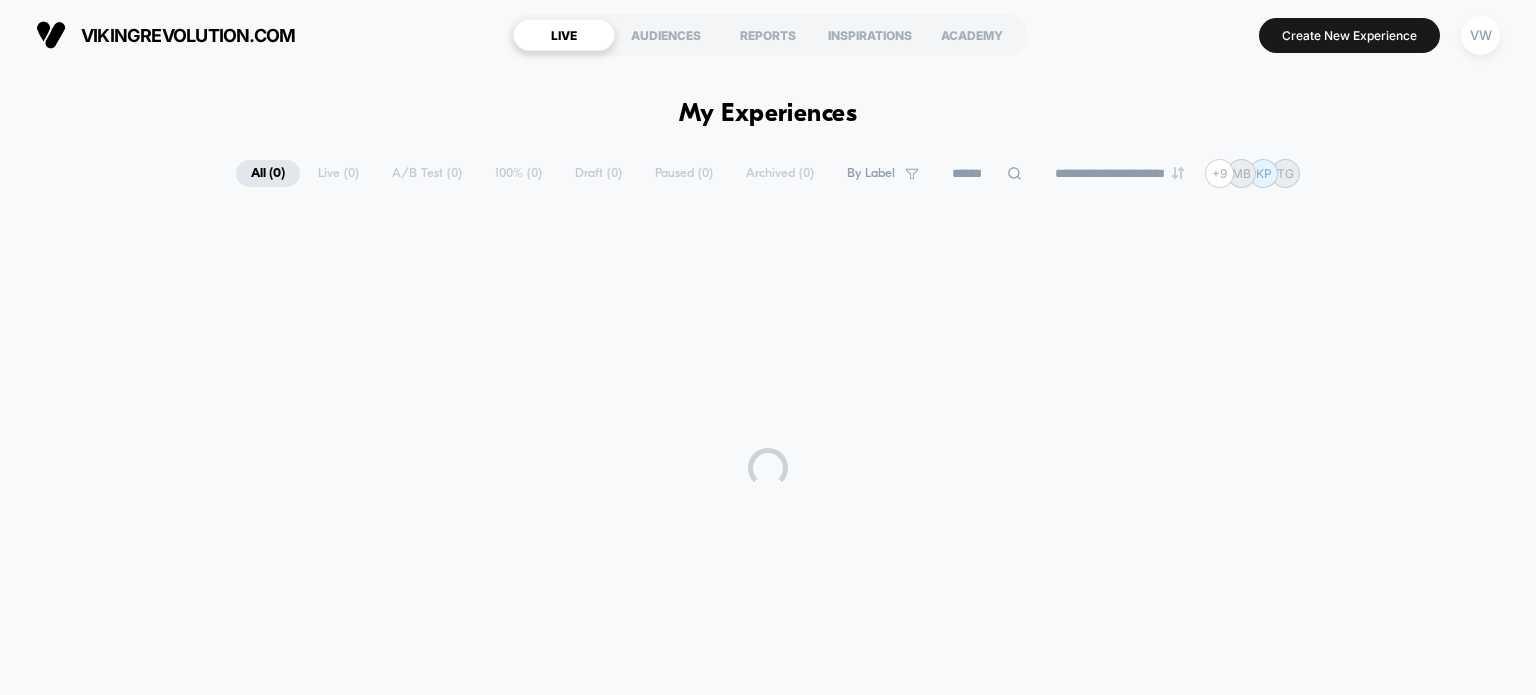 scroll, scrollTop: 0, scrollLeft: 0, axis: both 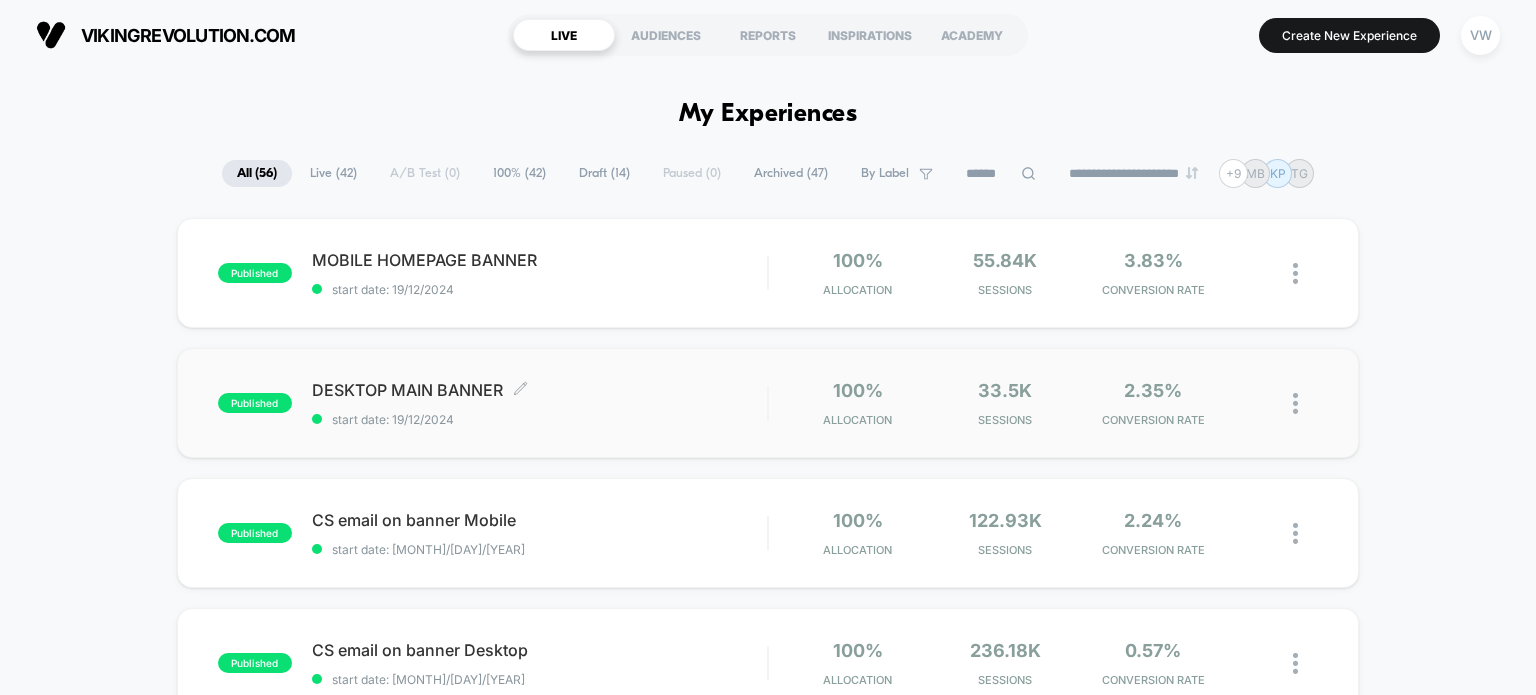 click on "DESKTOP MAIN BANNER Click to edit experience details" at bounding box center [540, 390] 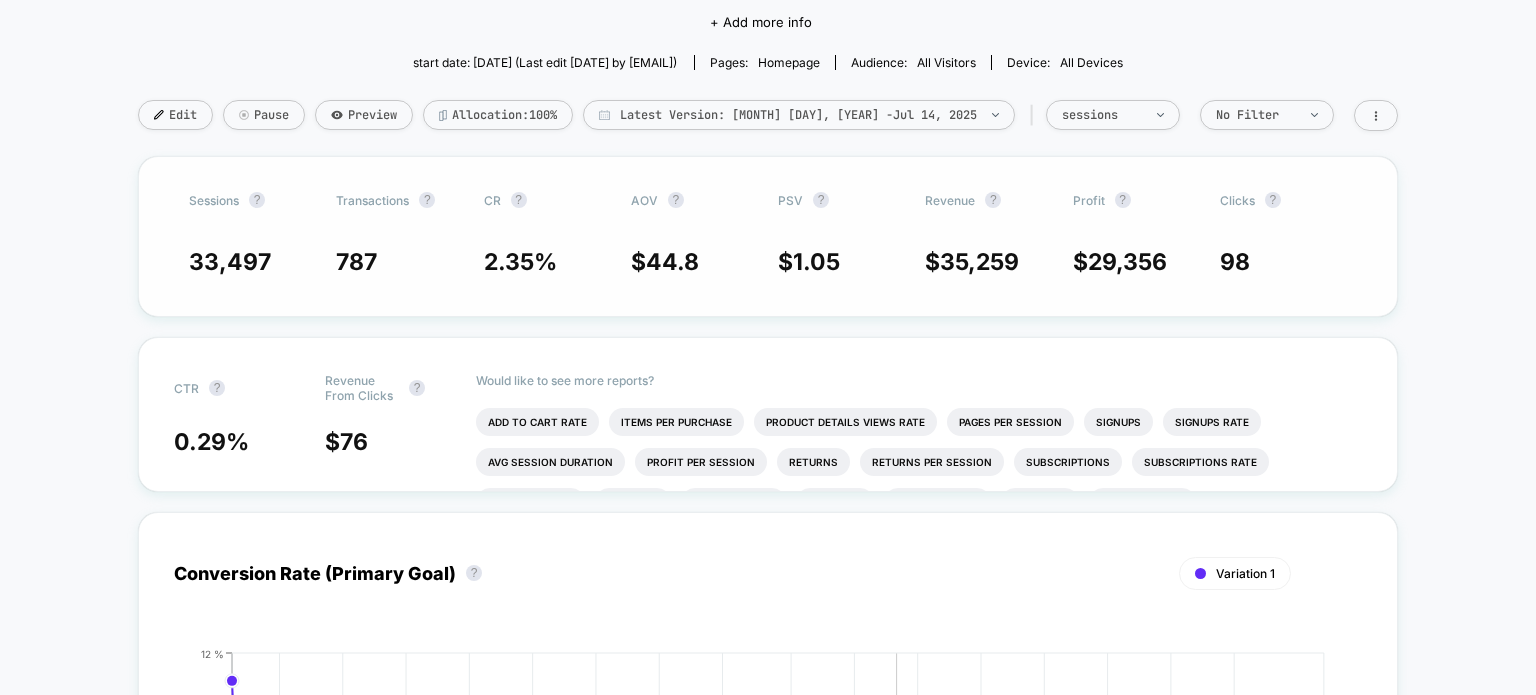 scroll, scrollTop: 0, scrollLeft: 0, axis: both 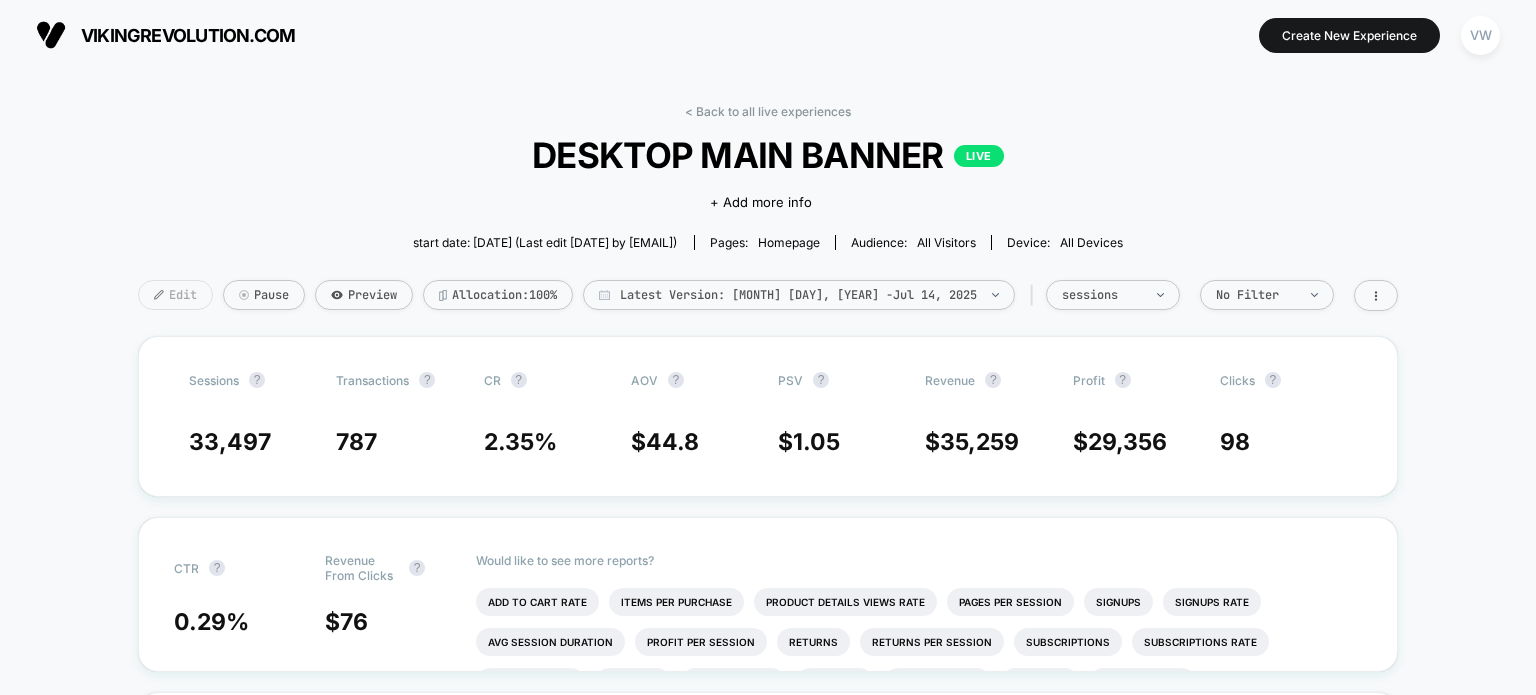 click on "Edit" at bounding box center (175, 295) 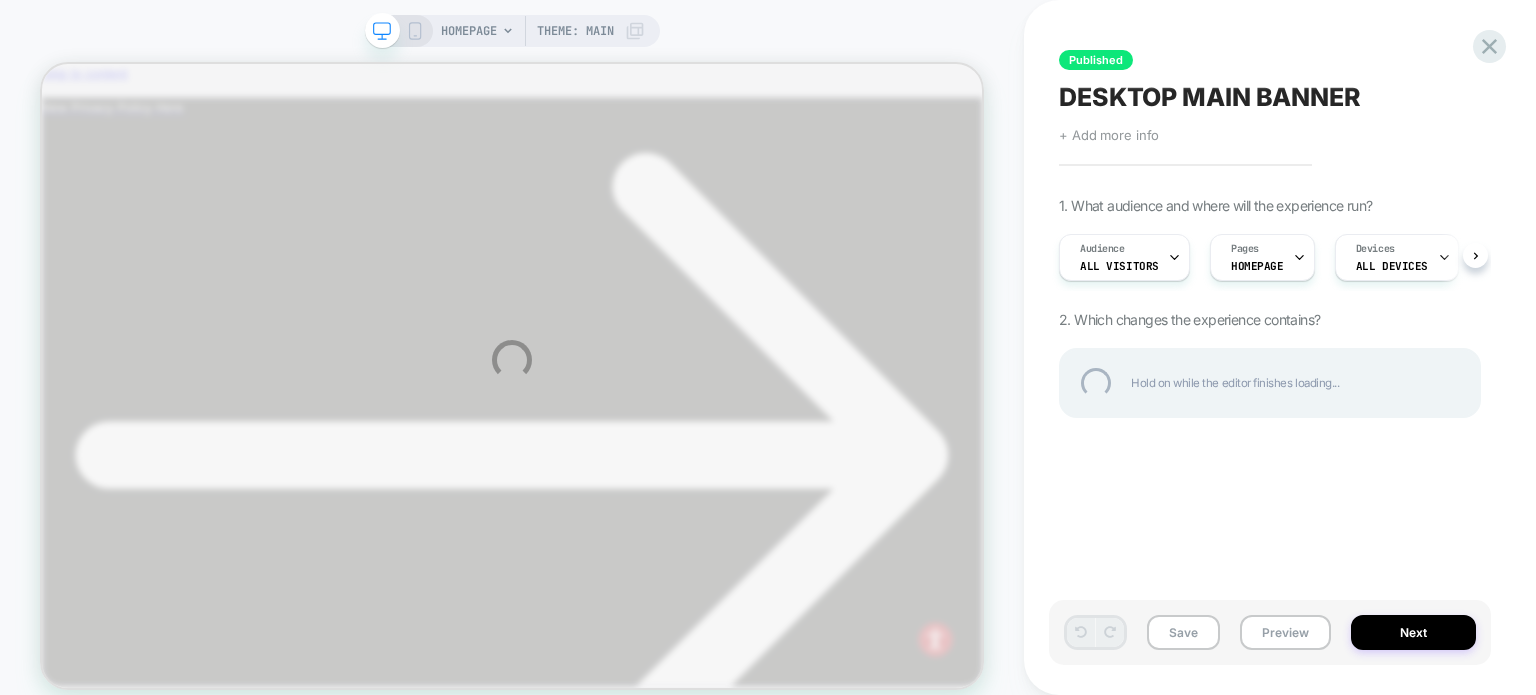 scroll, scrollTop: 0, scrollLeft: 0, axis: both 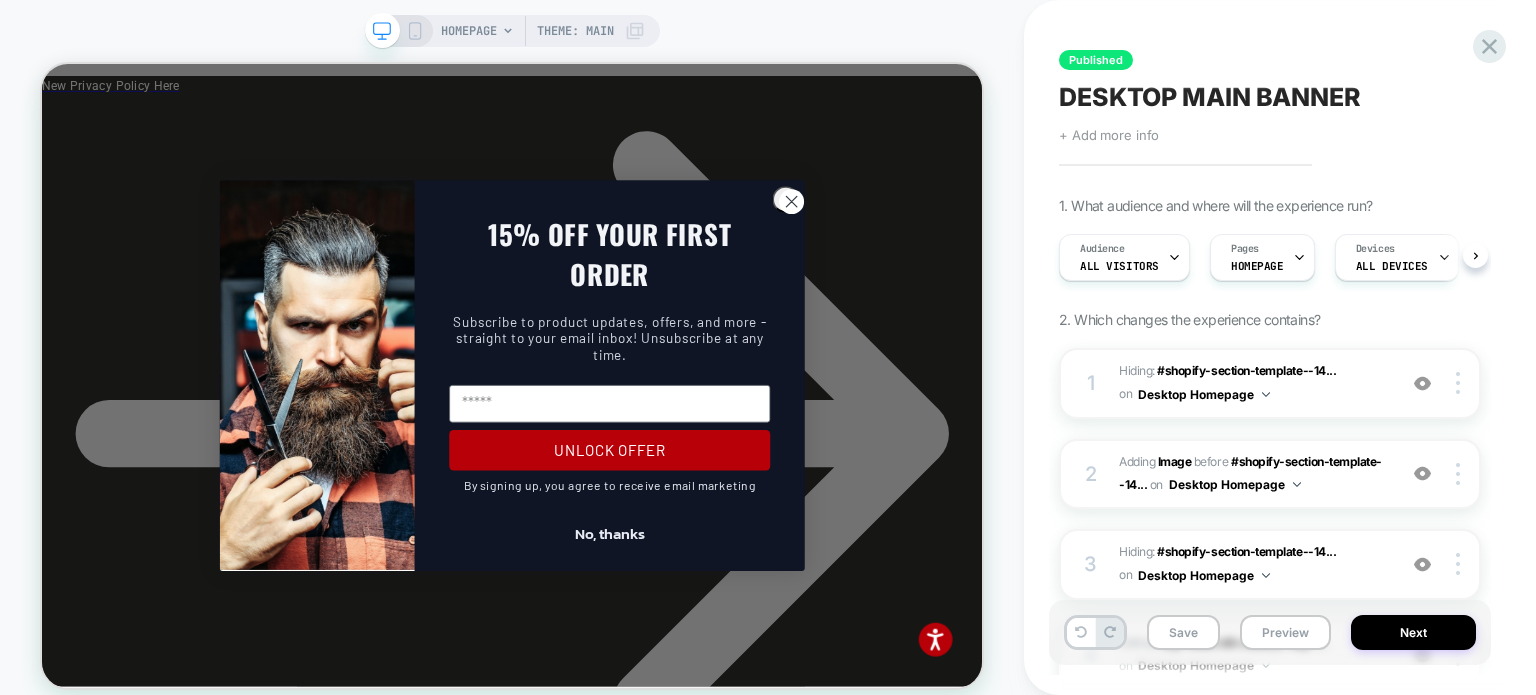 click 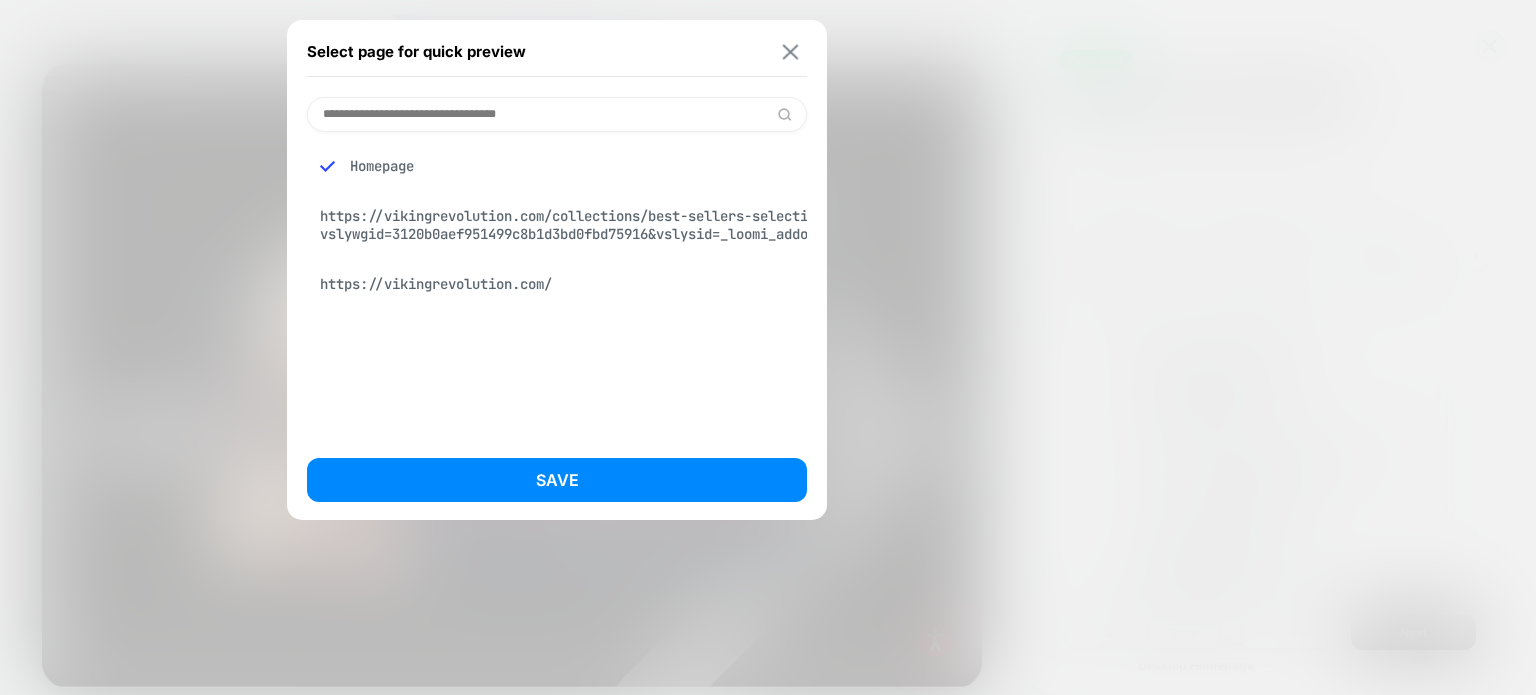 click at bounding box center (790, 51) 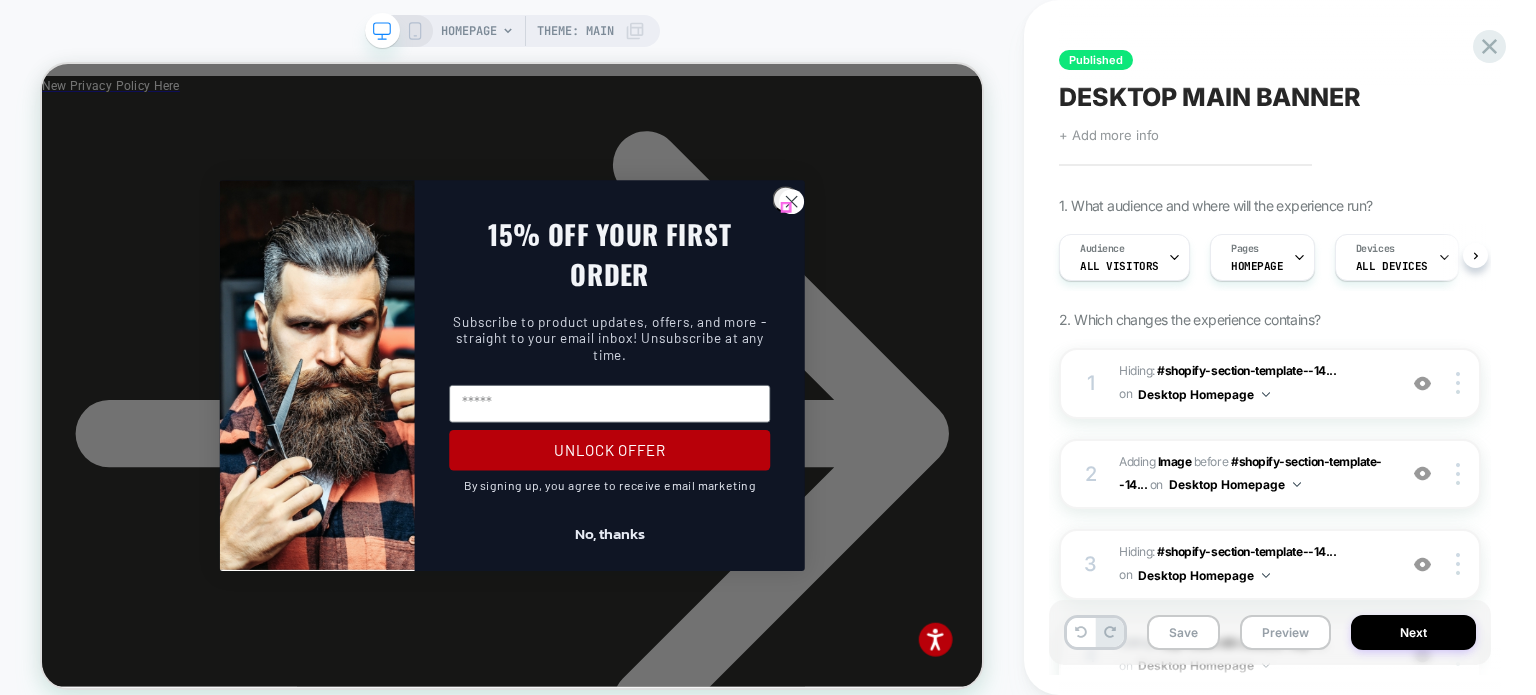 click 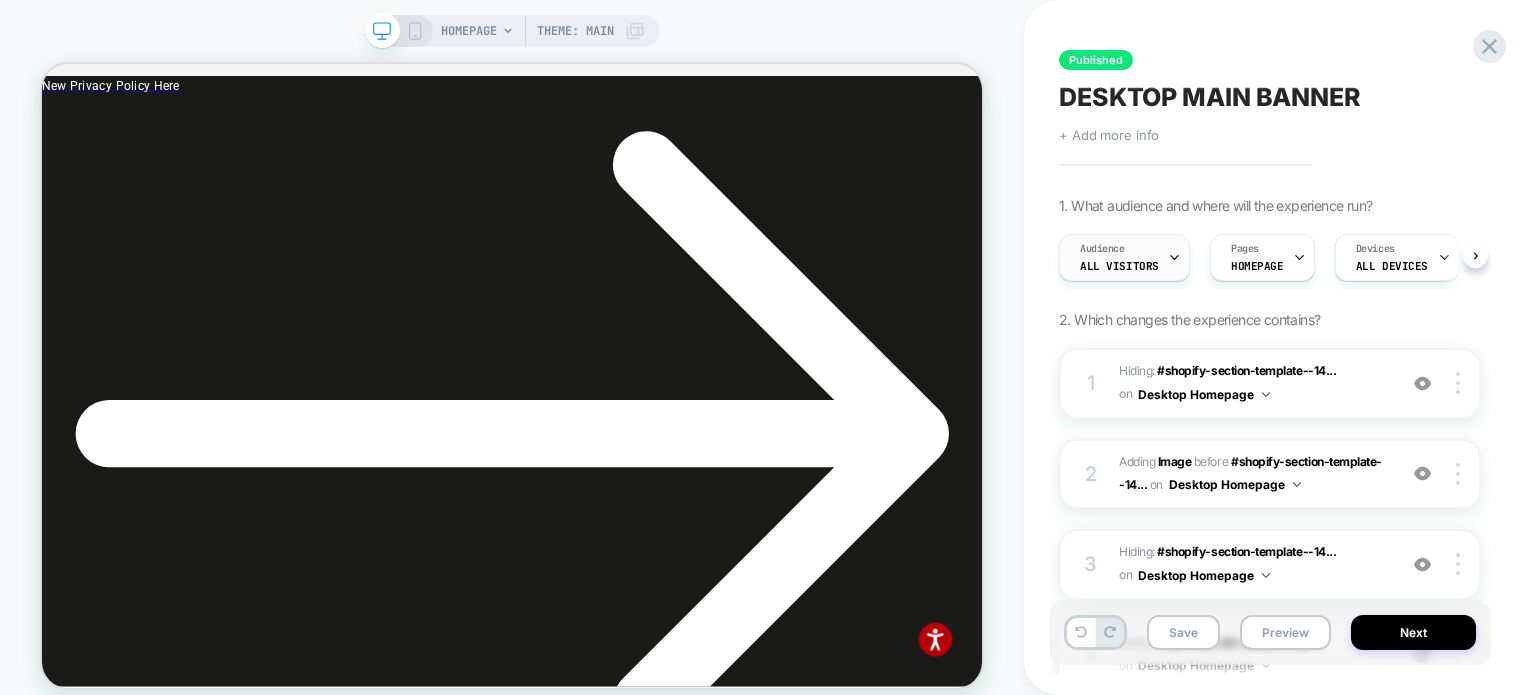 click 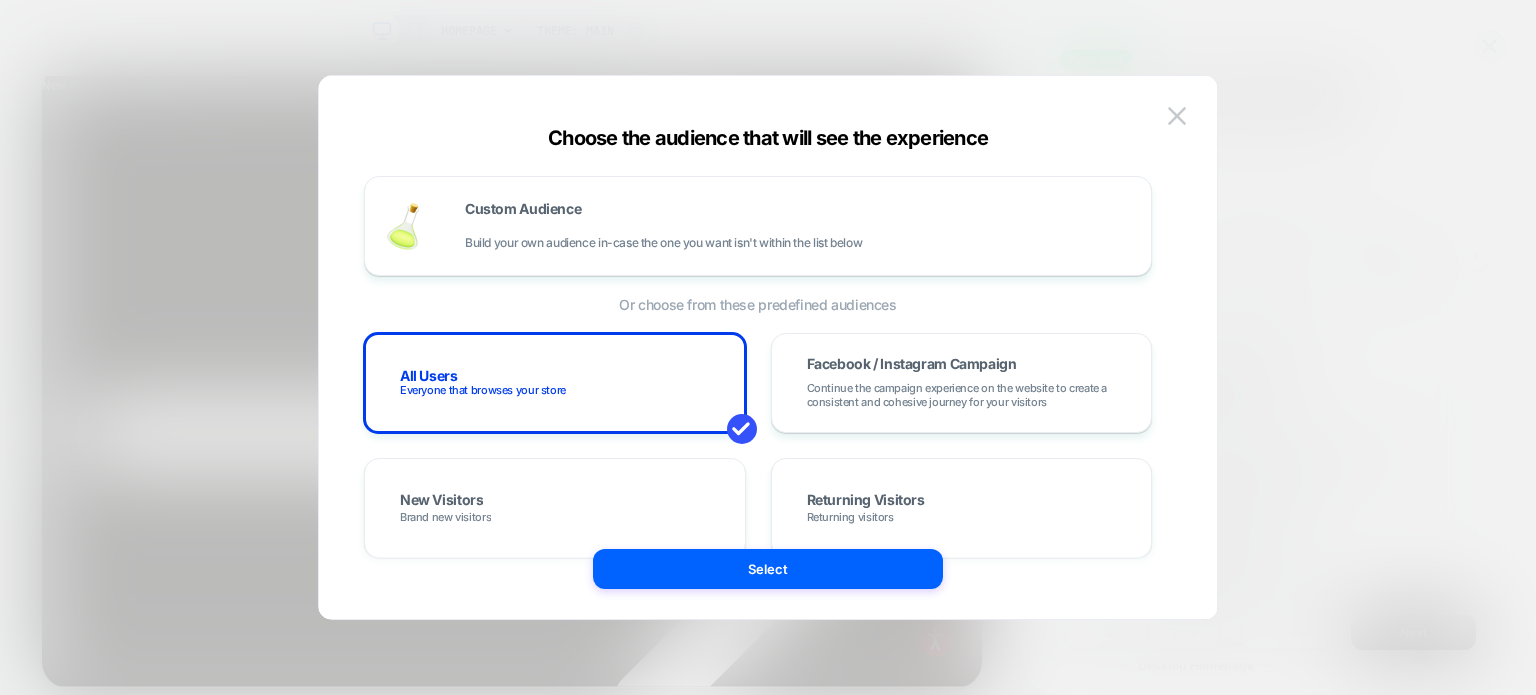 click at bounding box center [768, 347] 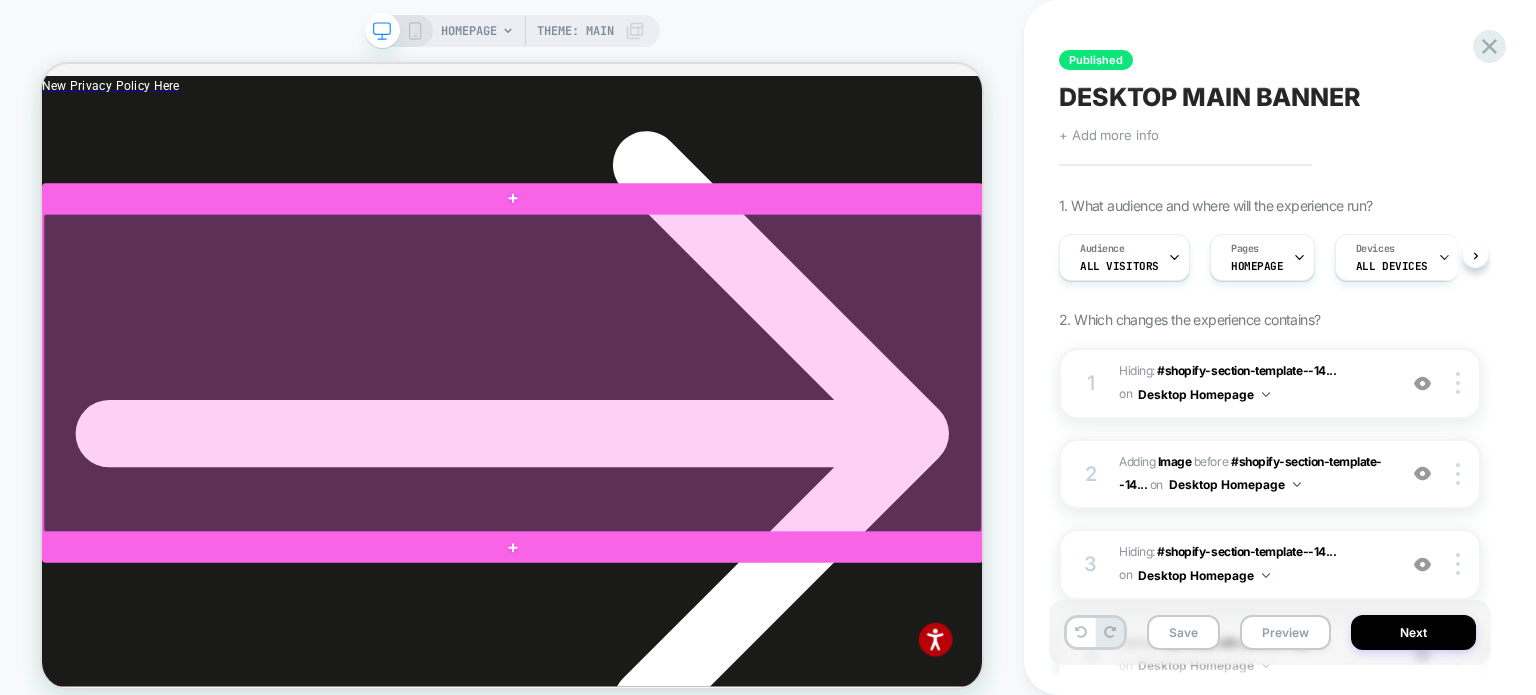 click at bounding box center [669, 476] 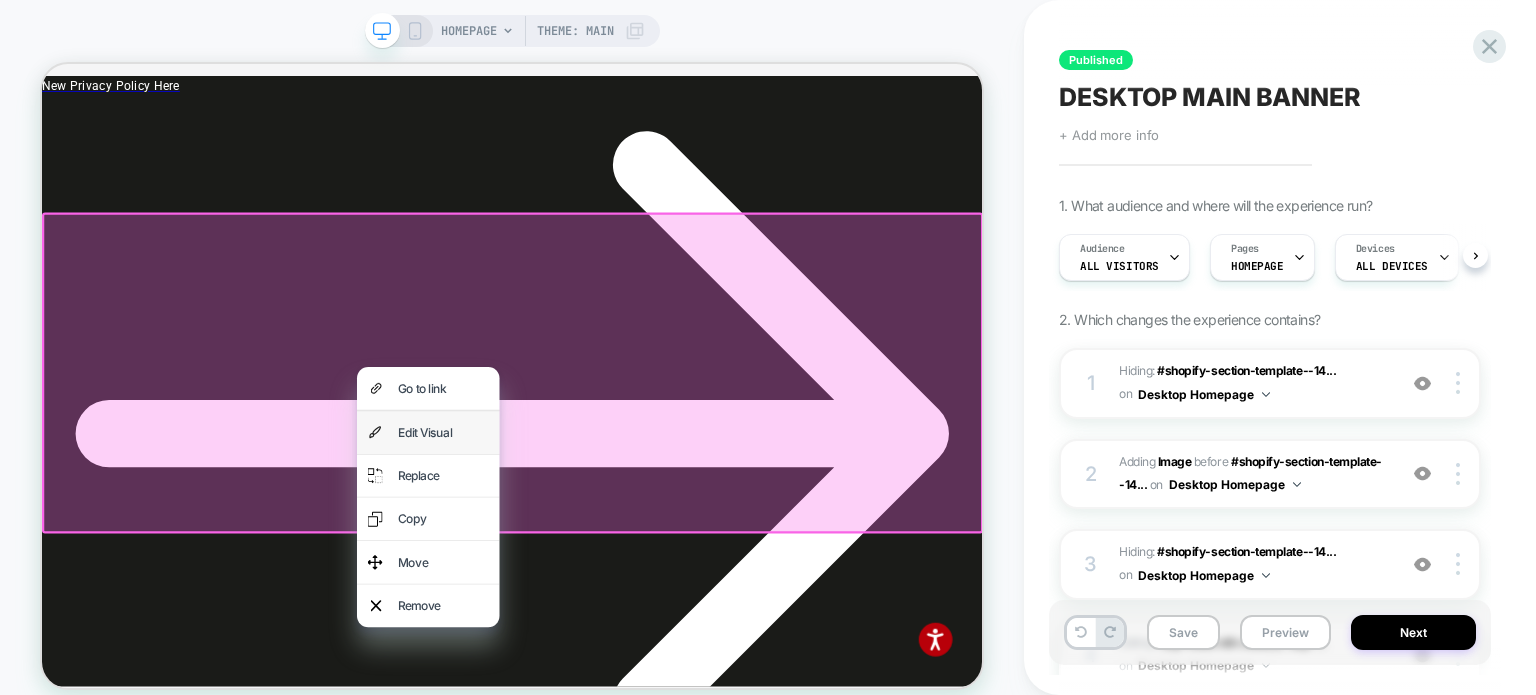 click on "Edit Visual" at bounding box center (577, 555) 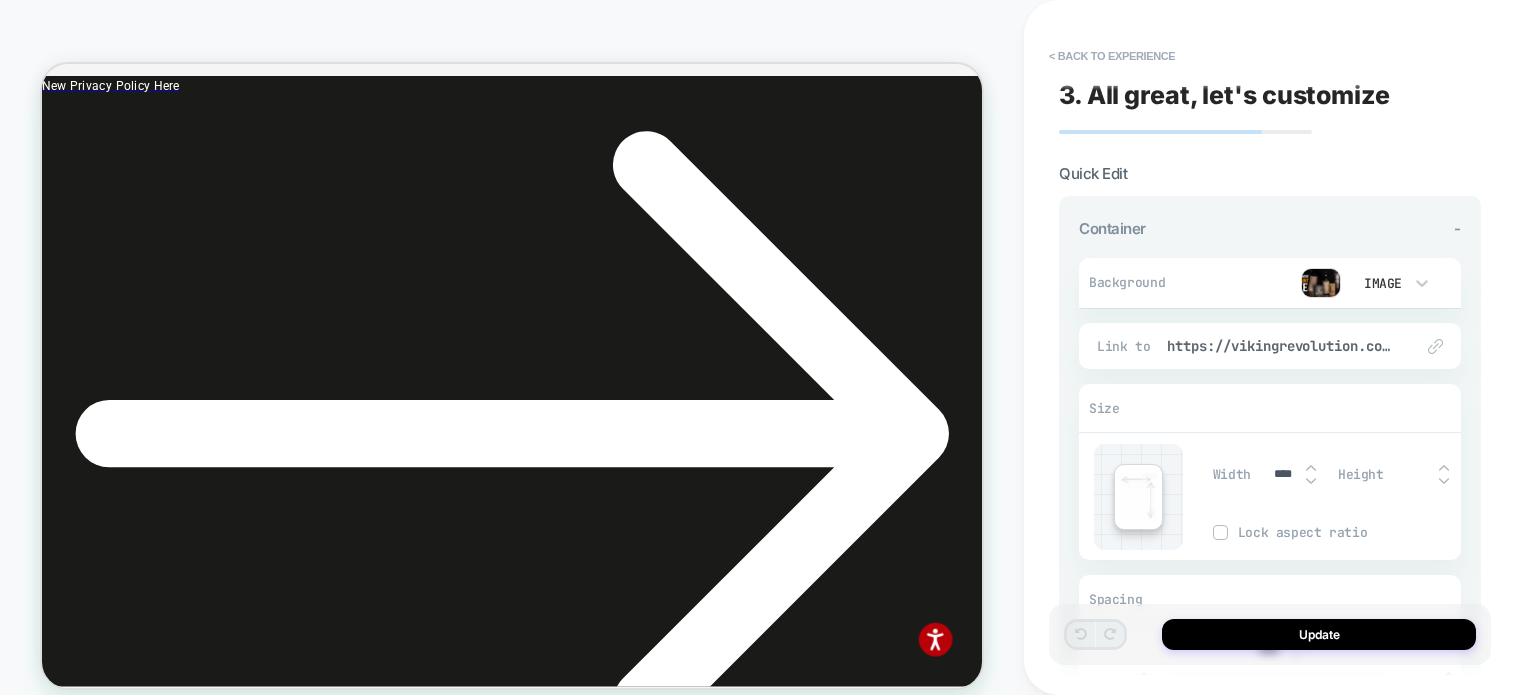 scroll, scrollTop: 24, scrollLeft: 0, axis: vertical 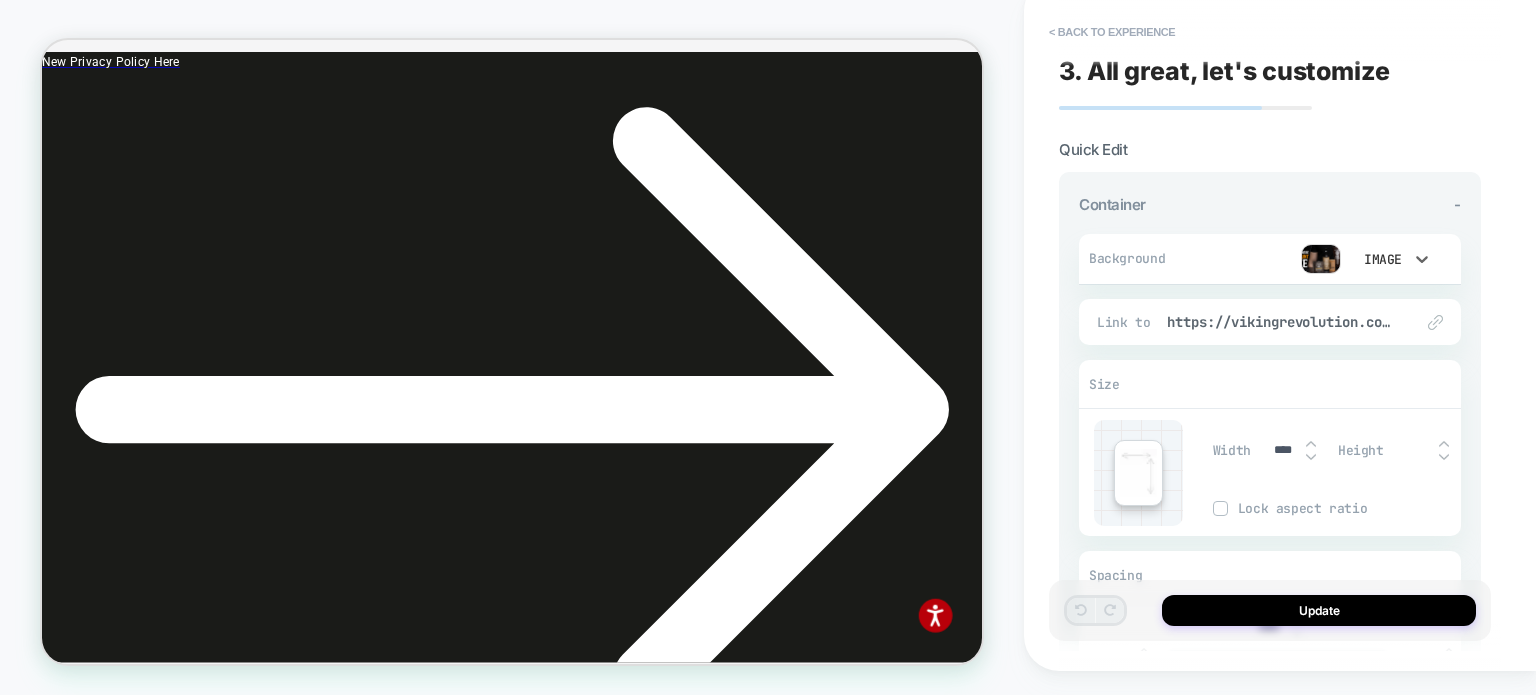 click on "Image" at bounding box center (1391, 259) 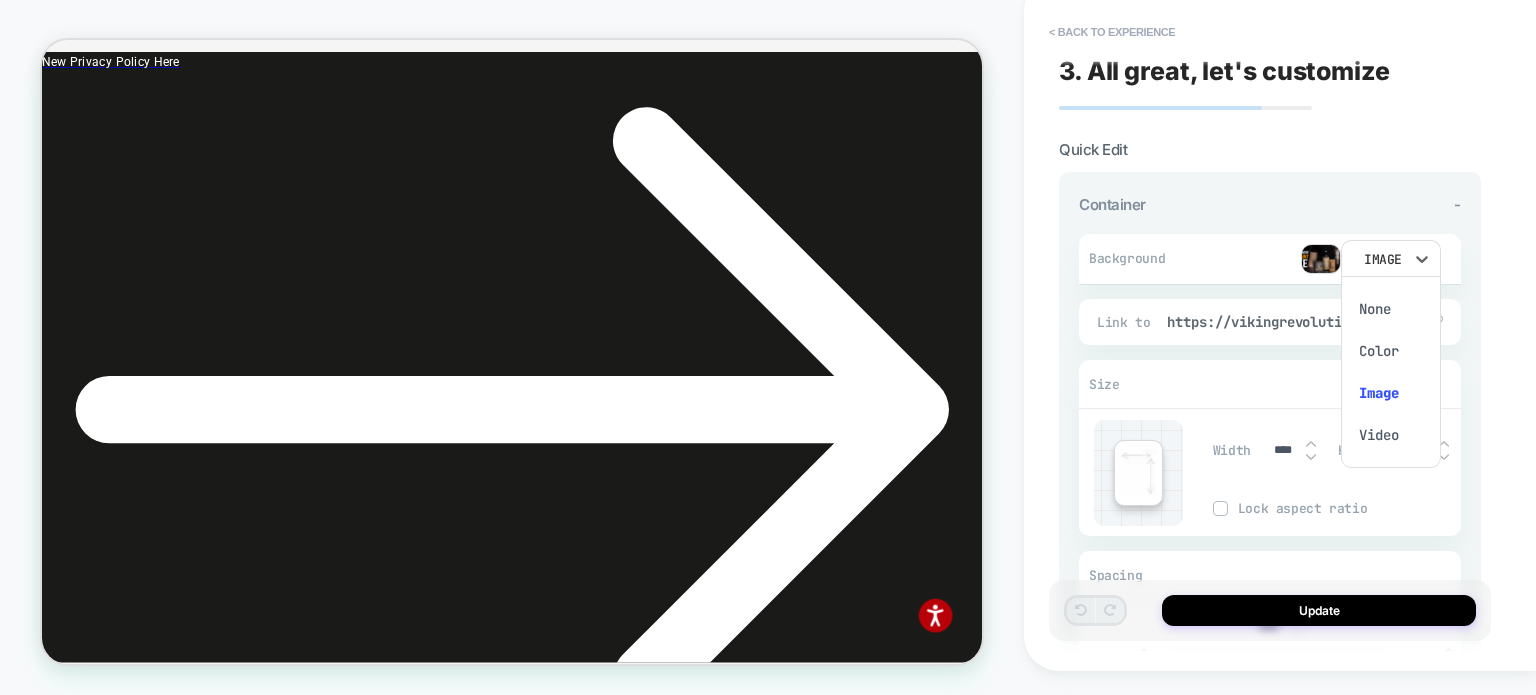 click on "Image" at bounding box center [1391, 393] 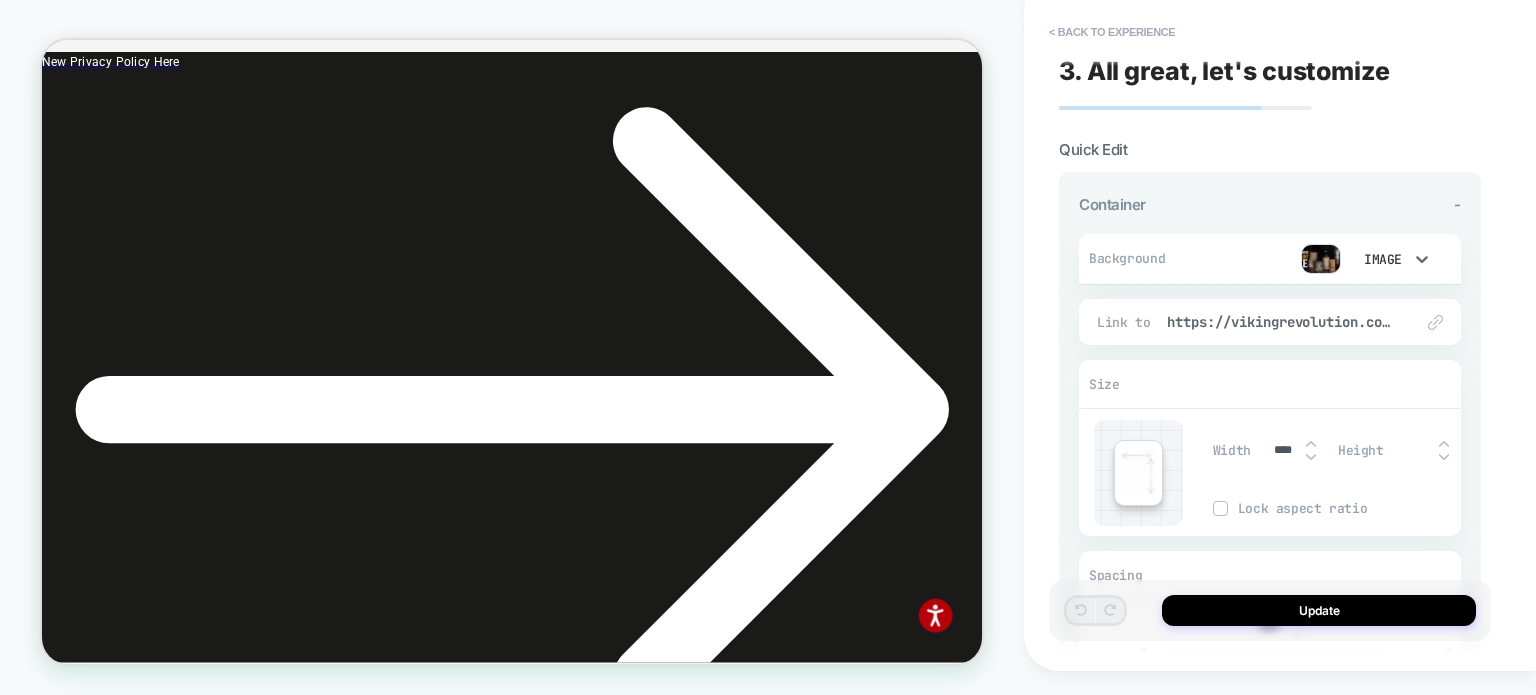 click on "Image" at bounding box center [1381, 259] 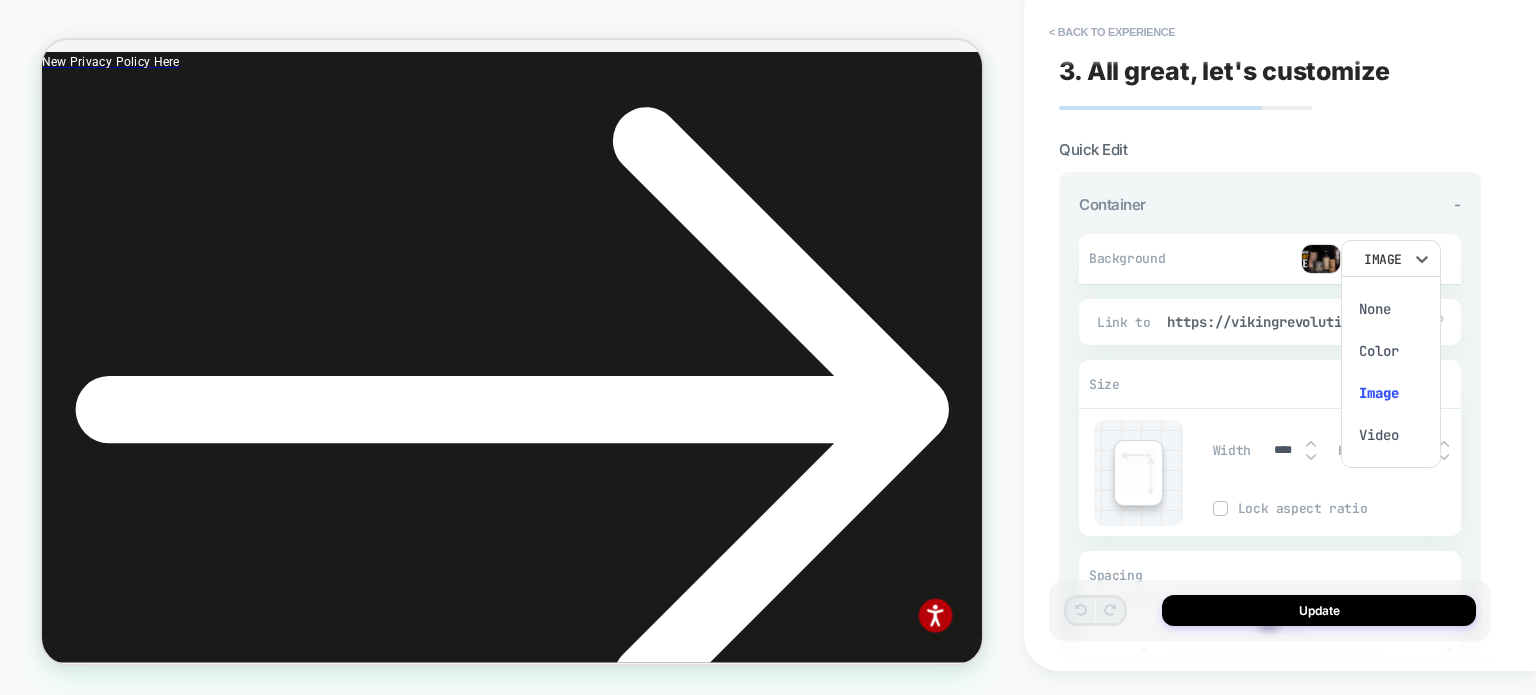 click at bounding box center [768, 347] 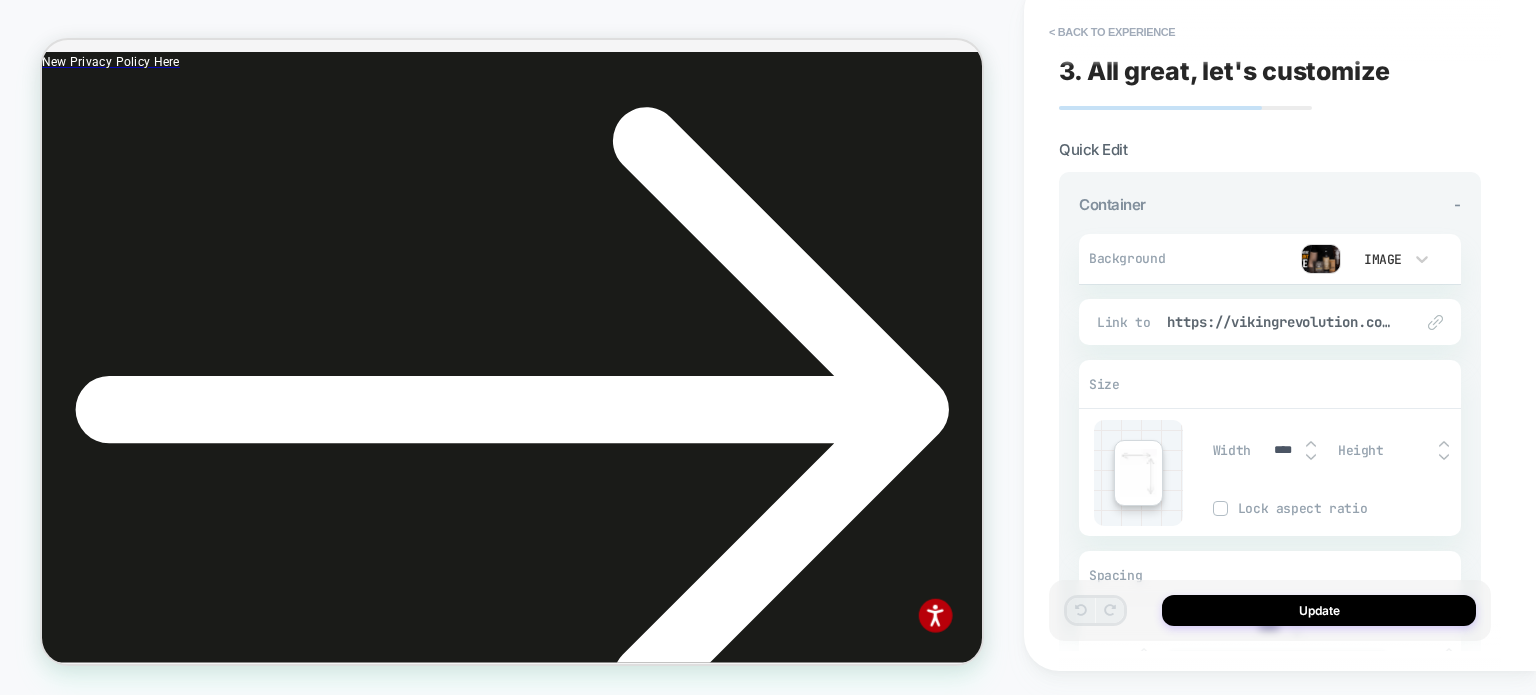 click at bounding box center (1321, 259) 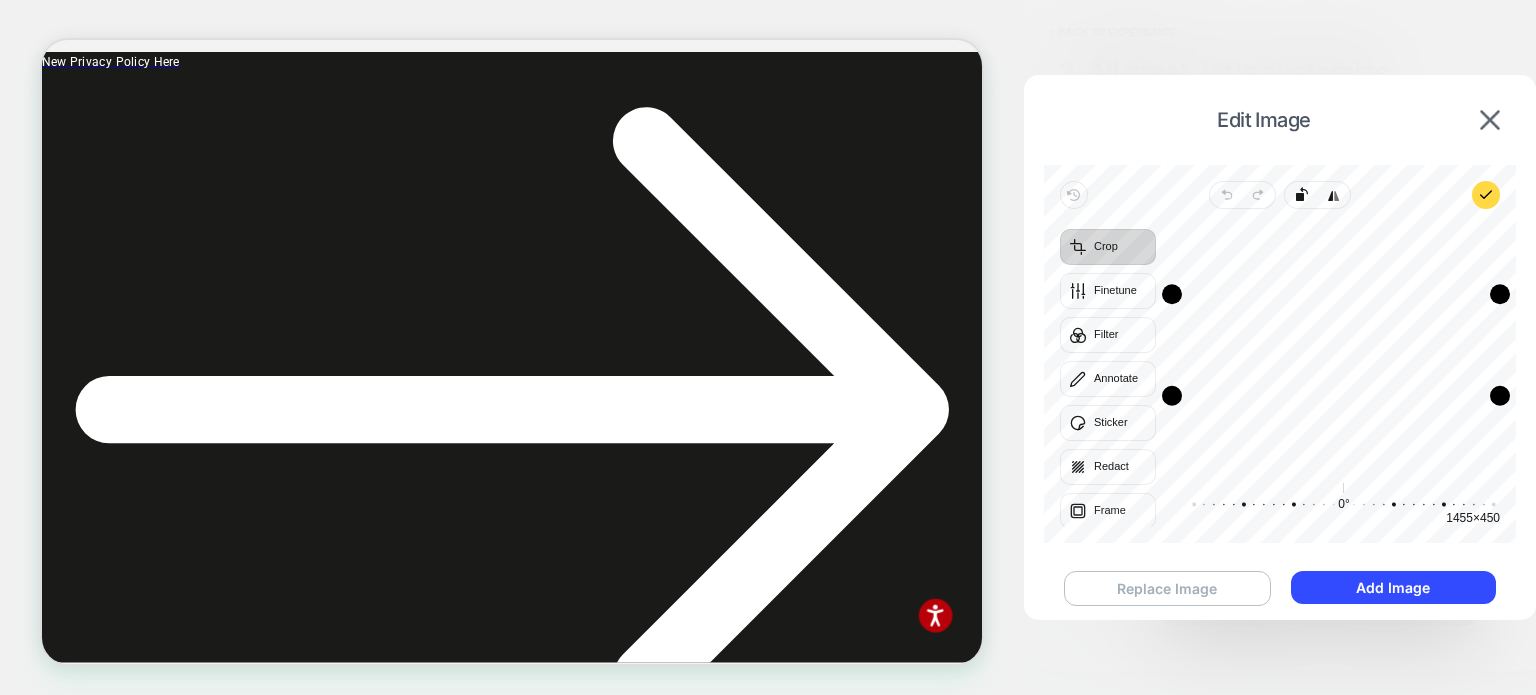 click on "Replace Image" at bounding box center (1167, 588) 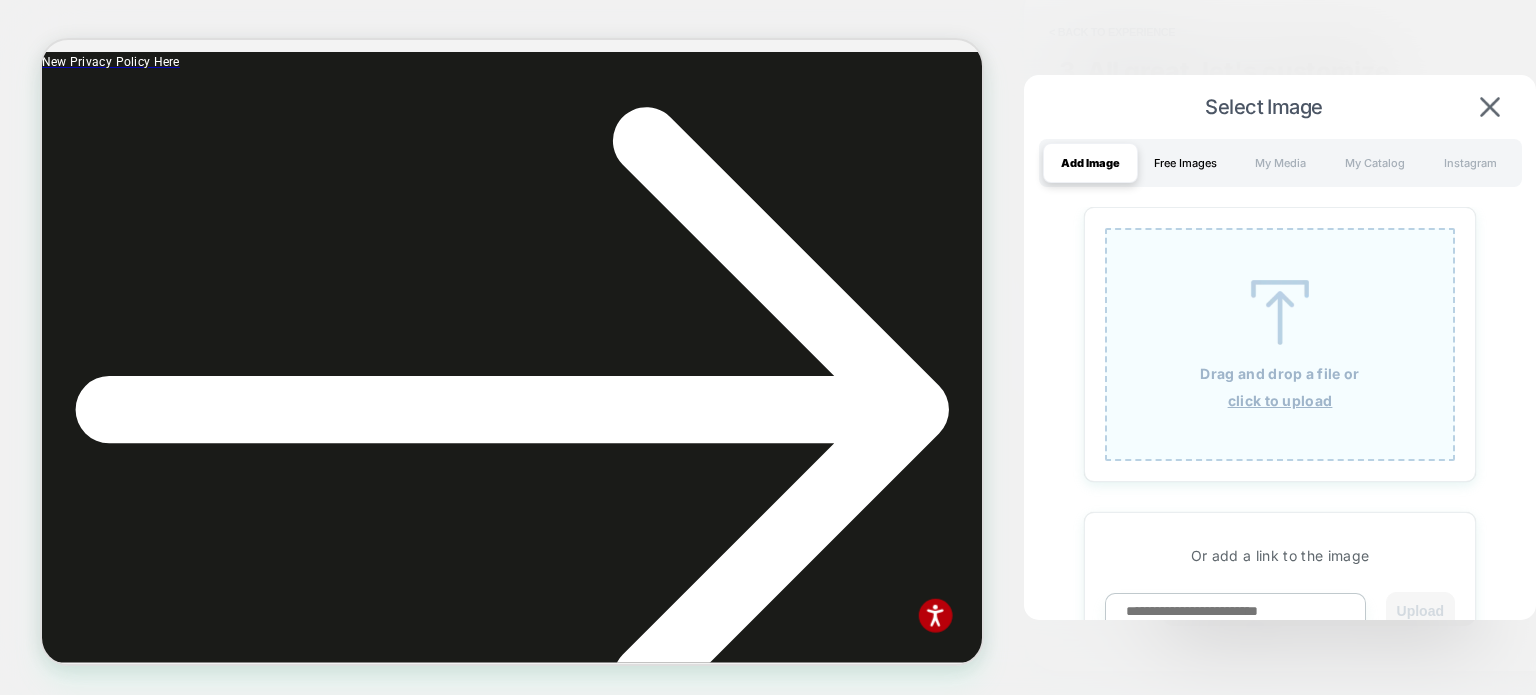 click on "Free Images" at bounding box center [1185, 163] 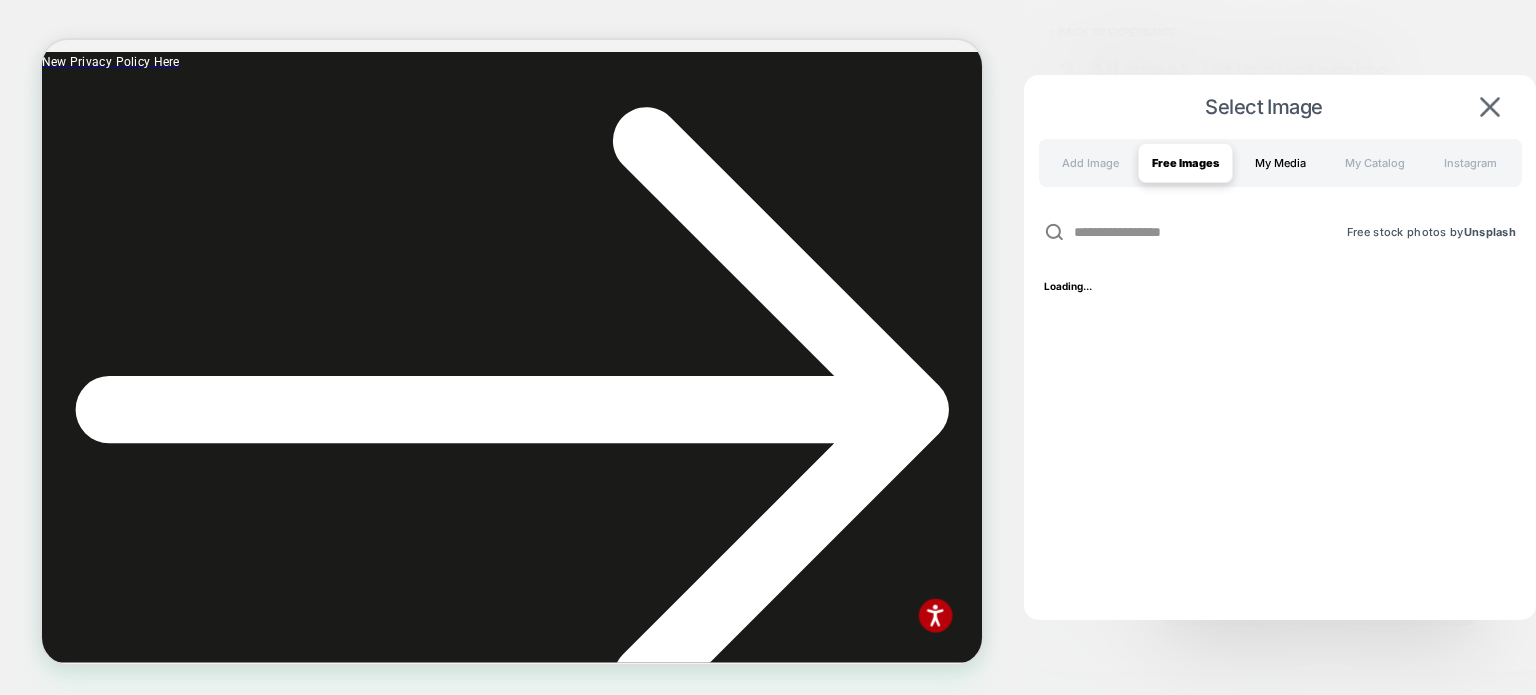click on "My Media" at bounding box center [1280, 163] 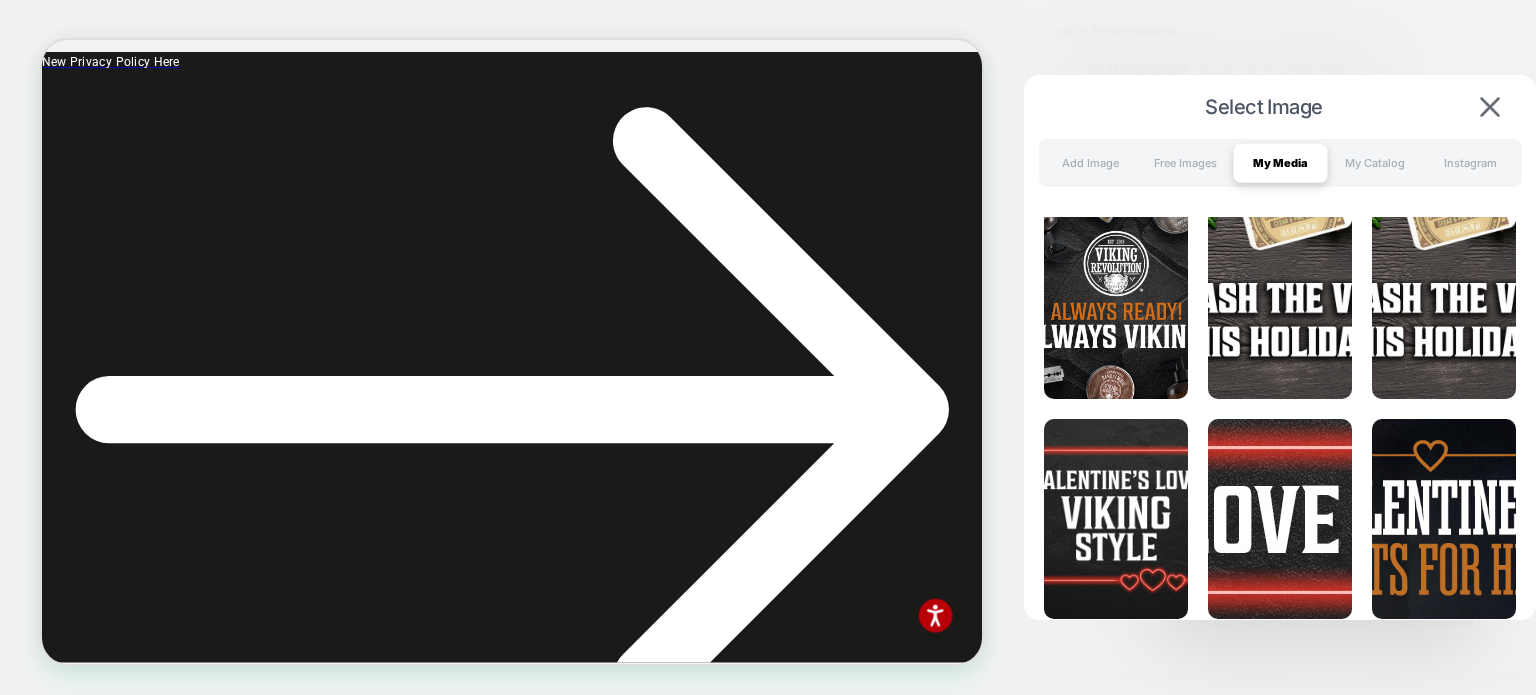 scroll, scrollTop: 0, scrollLeft: 0, axis: both 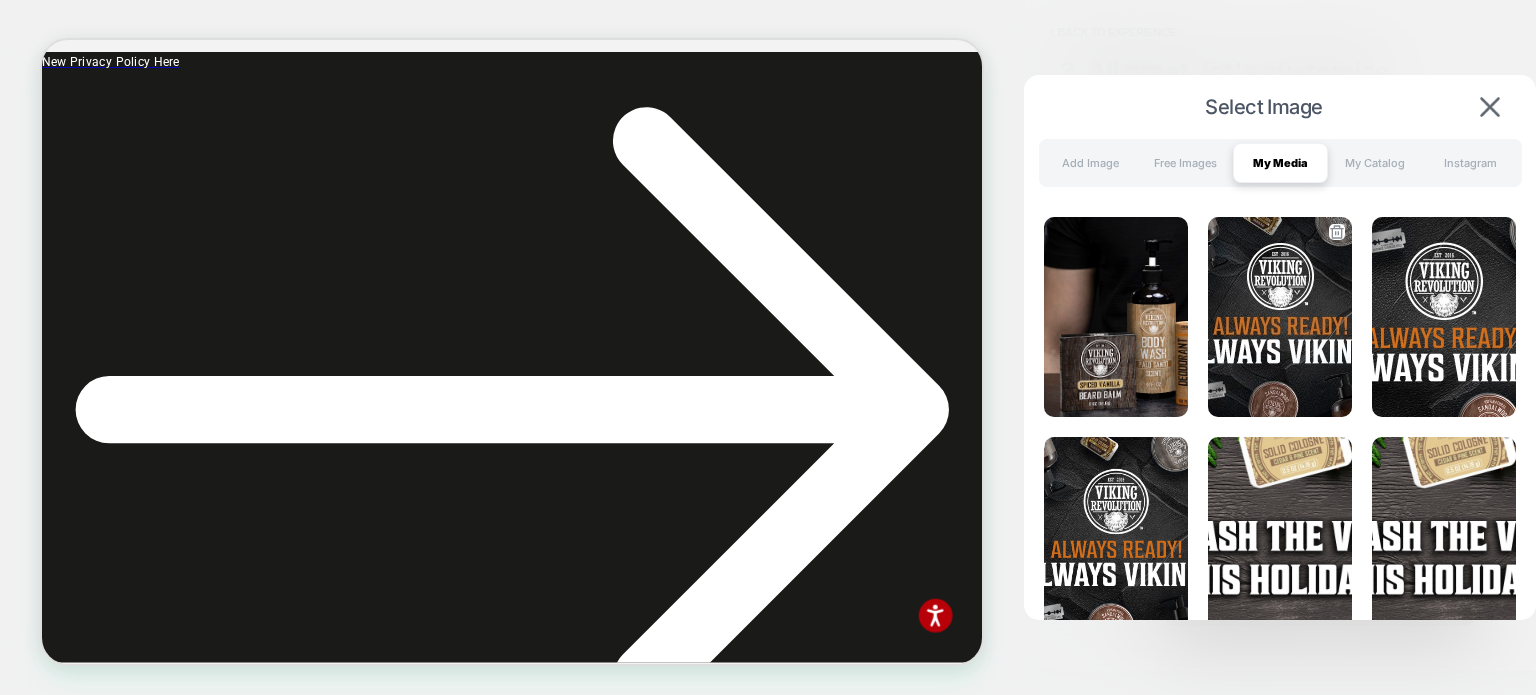 click at bounding box center [1280, 317] 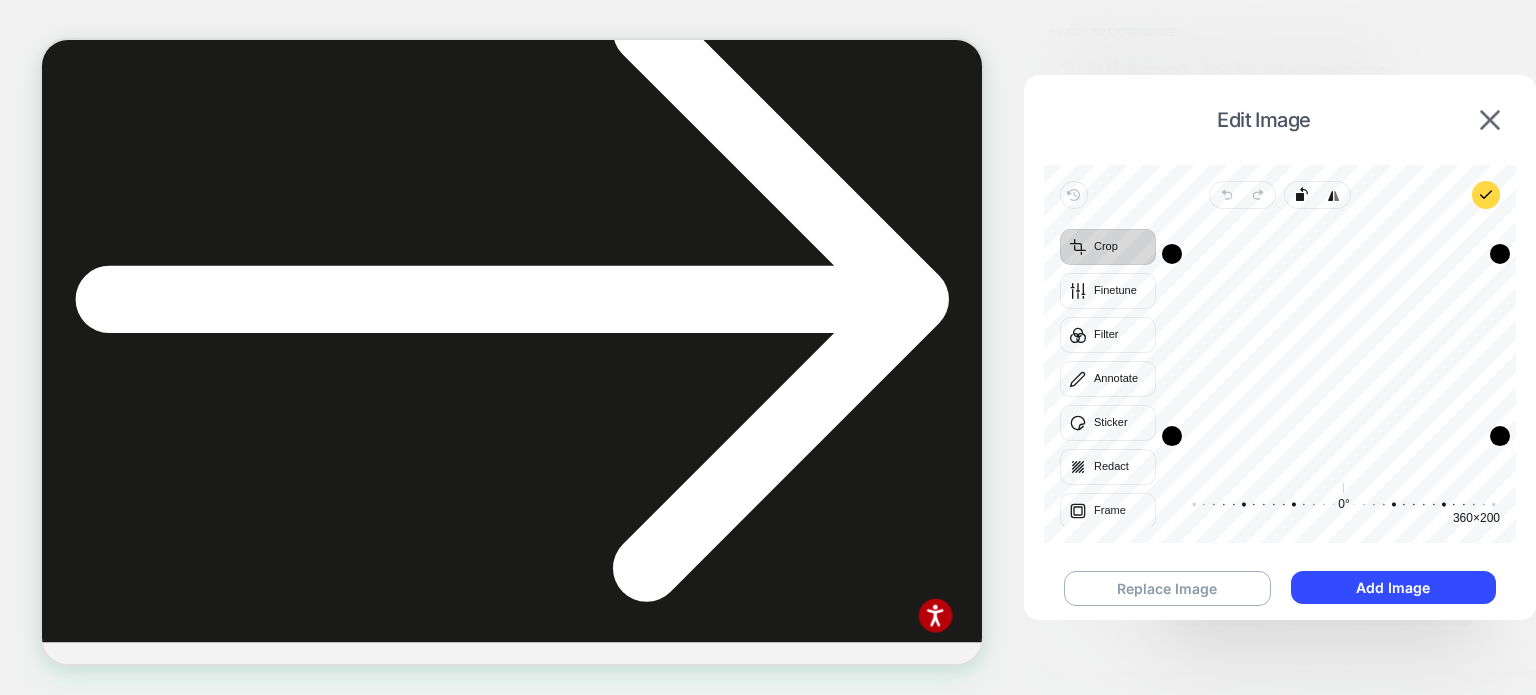 scroll, scrollTop: 142, scrollLeft: 0, axis: vertical 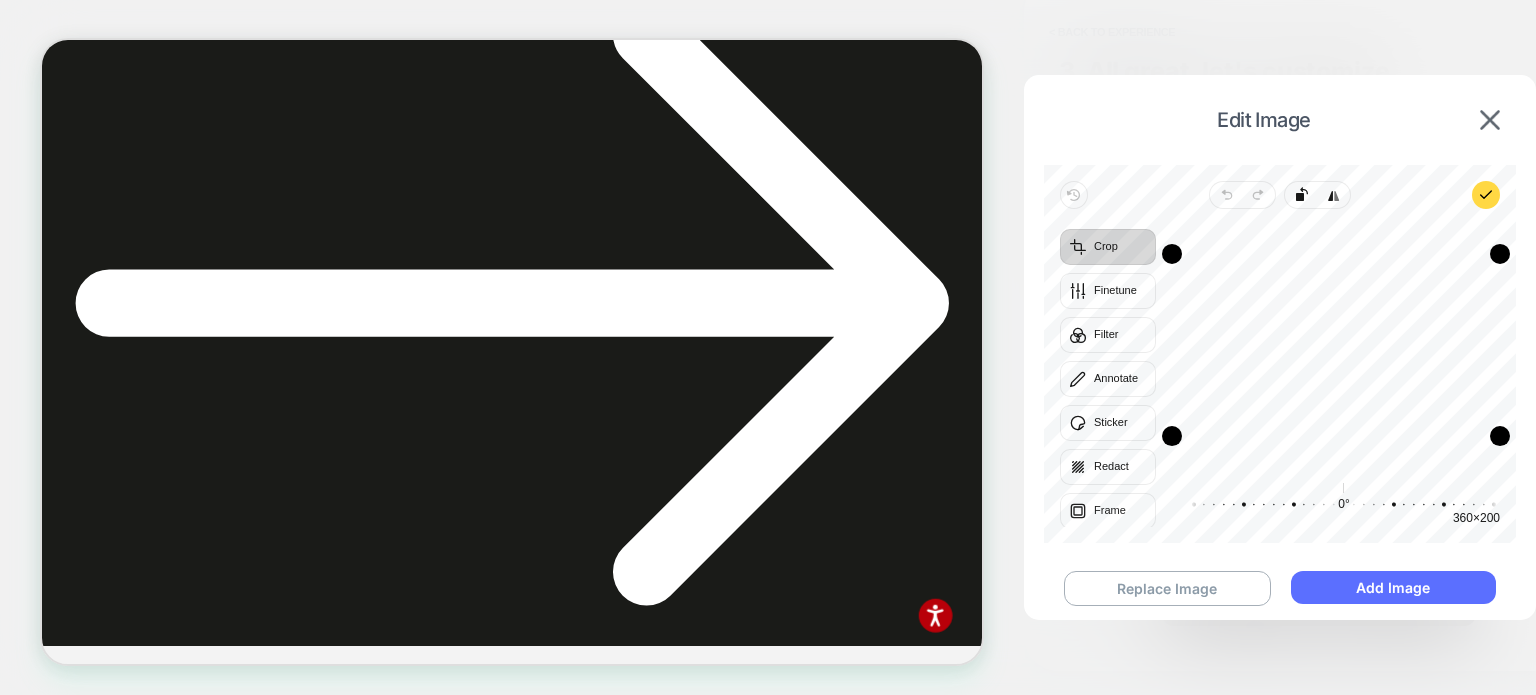 click on "Add Image" at bounding box center (1393, 587) 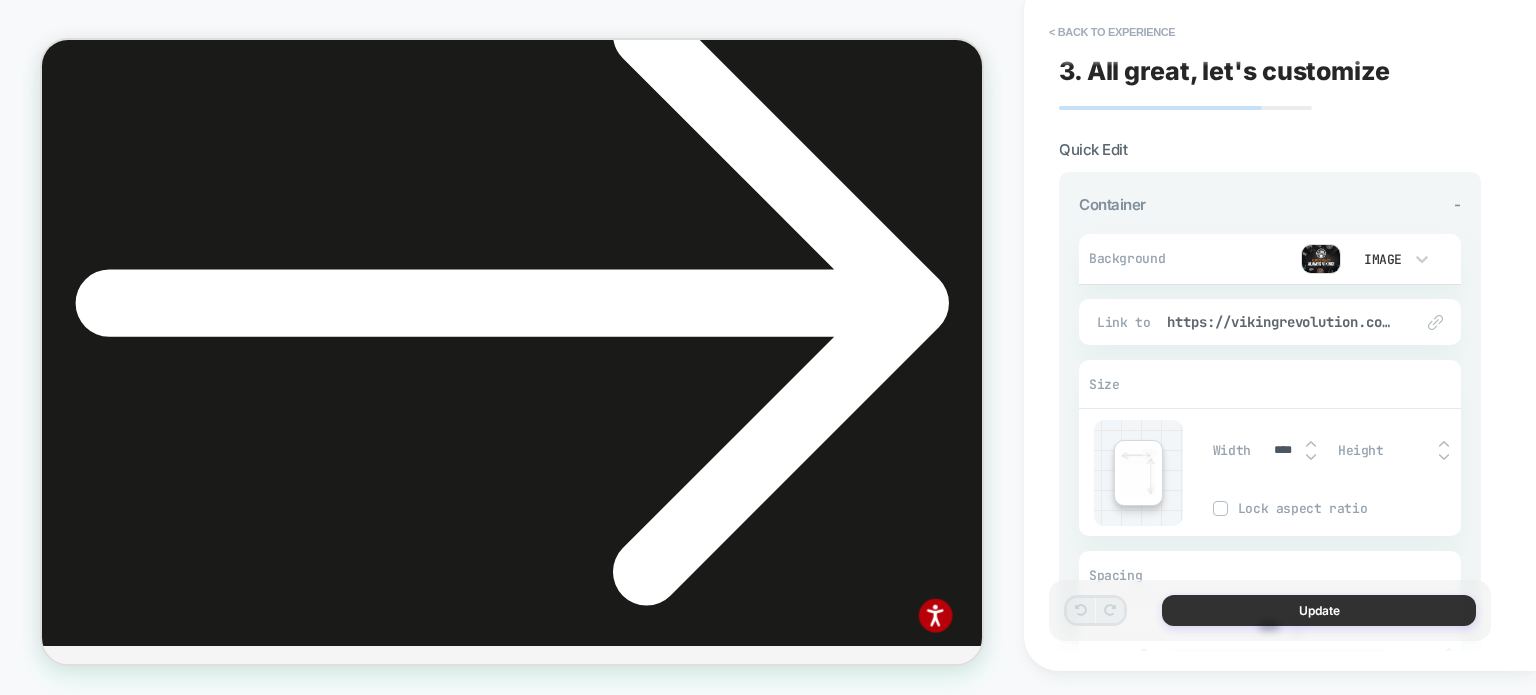 click on "Update" at bounding box center (1319, 610) 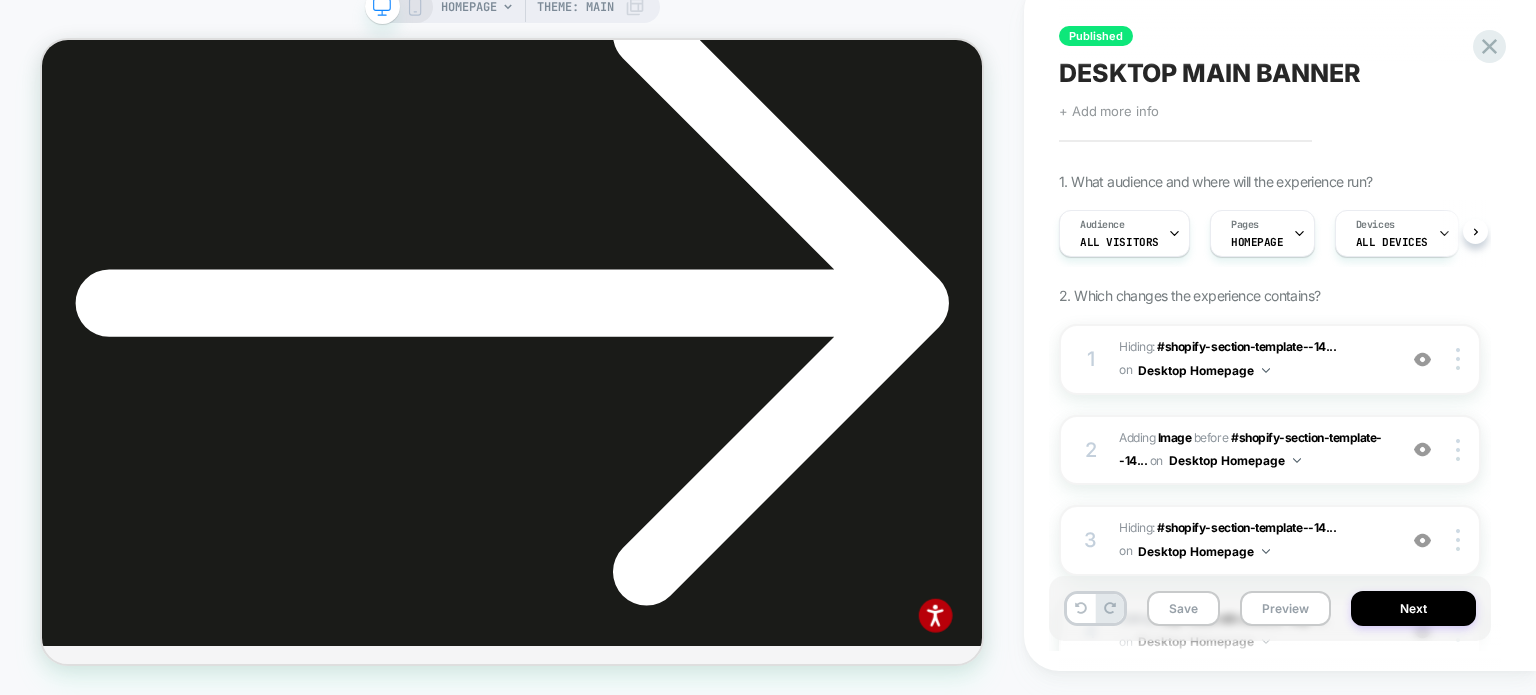 scroll, scrollTop: 0, scrollLeft: 0, axis: both 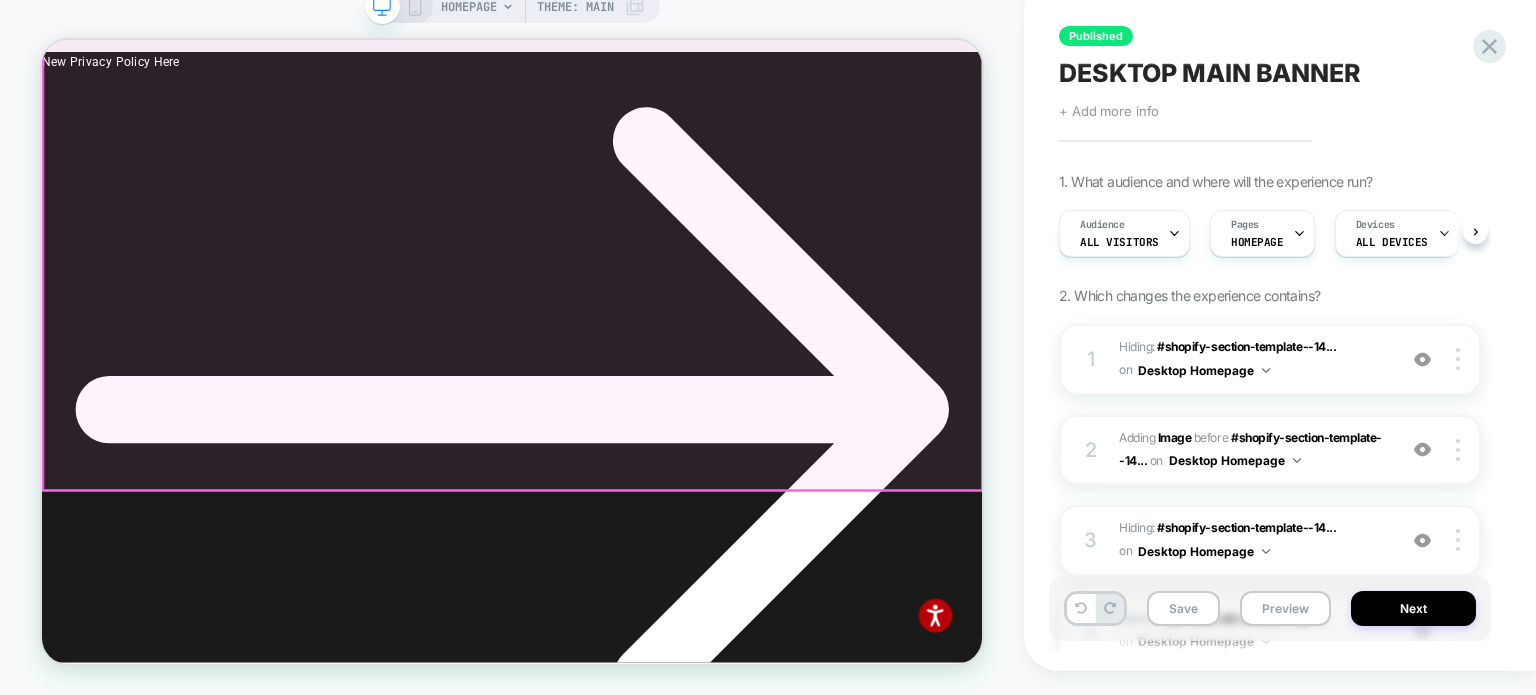 click at bounding box center [669, 2359] 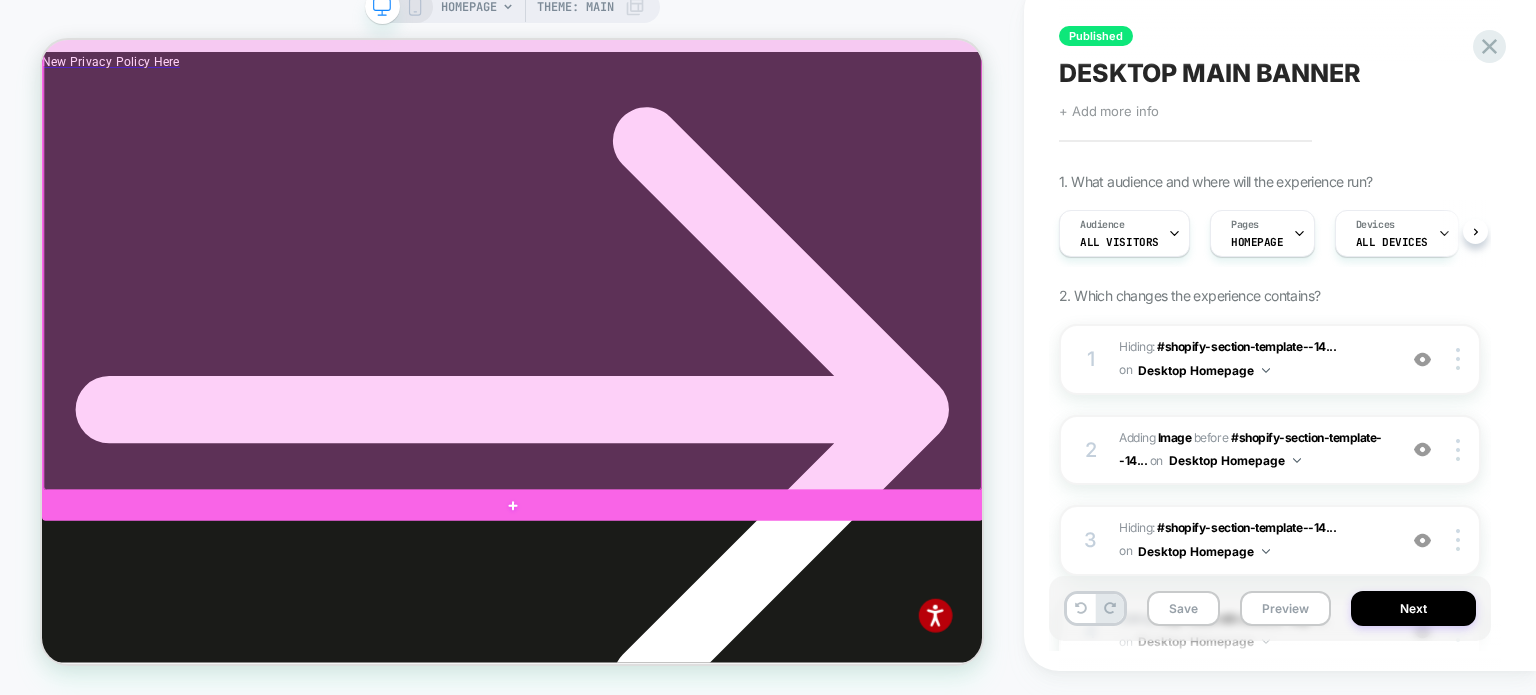 click at bounding box center (669, 274) 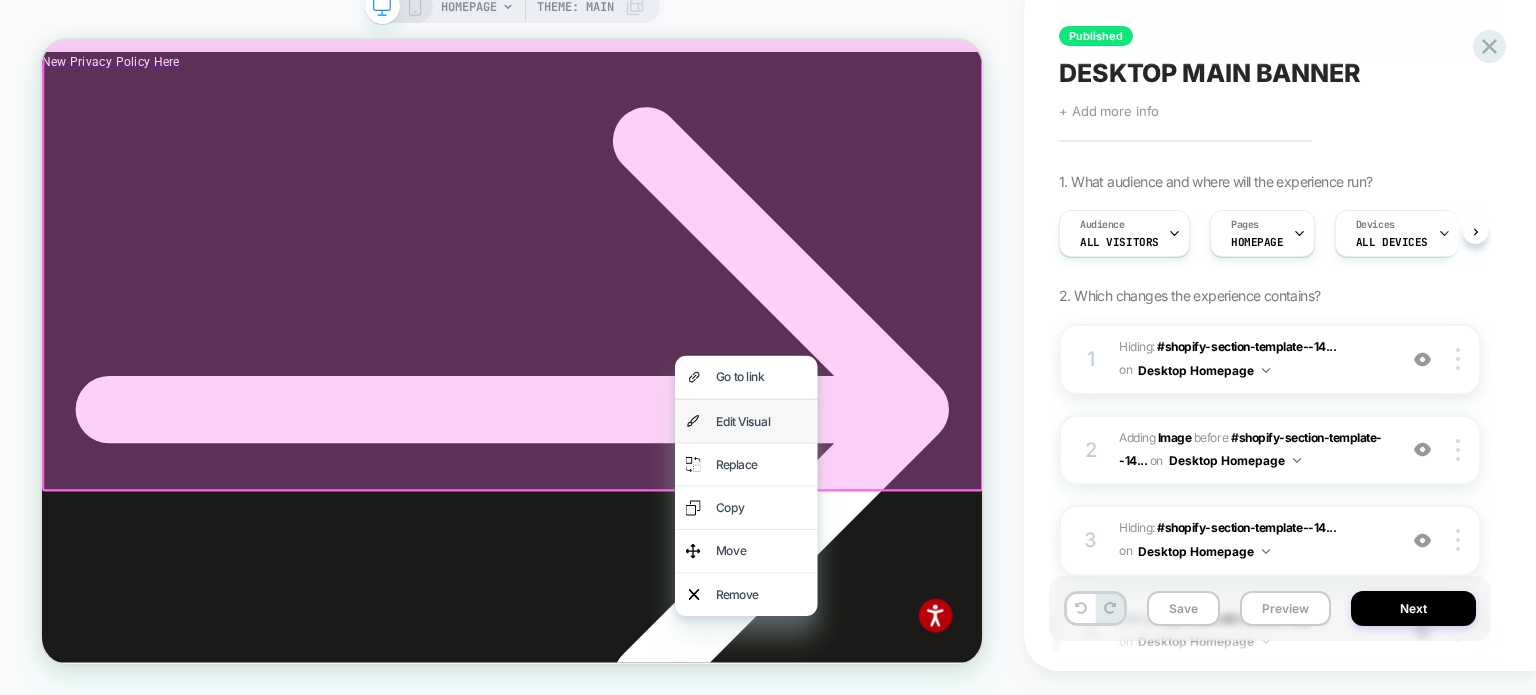 click on "Edit Visual" at bounding box center [1001, 548] 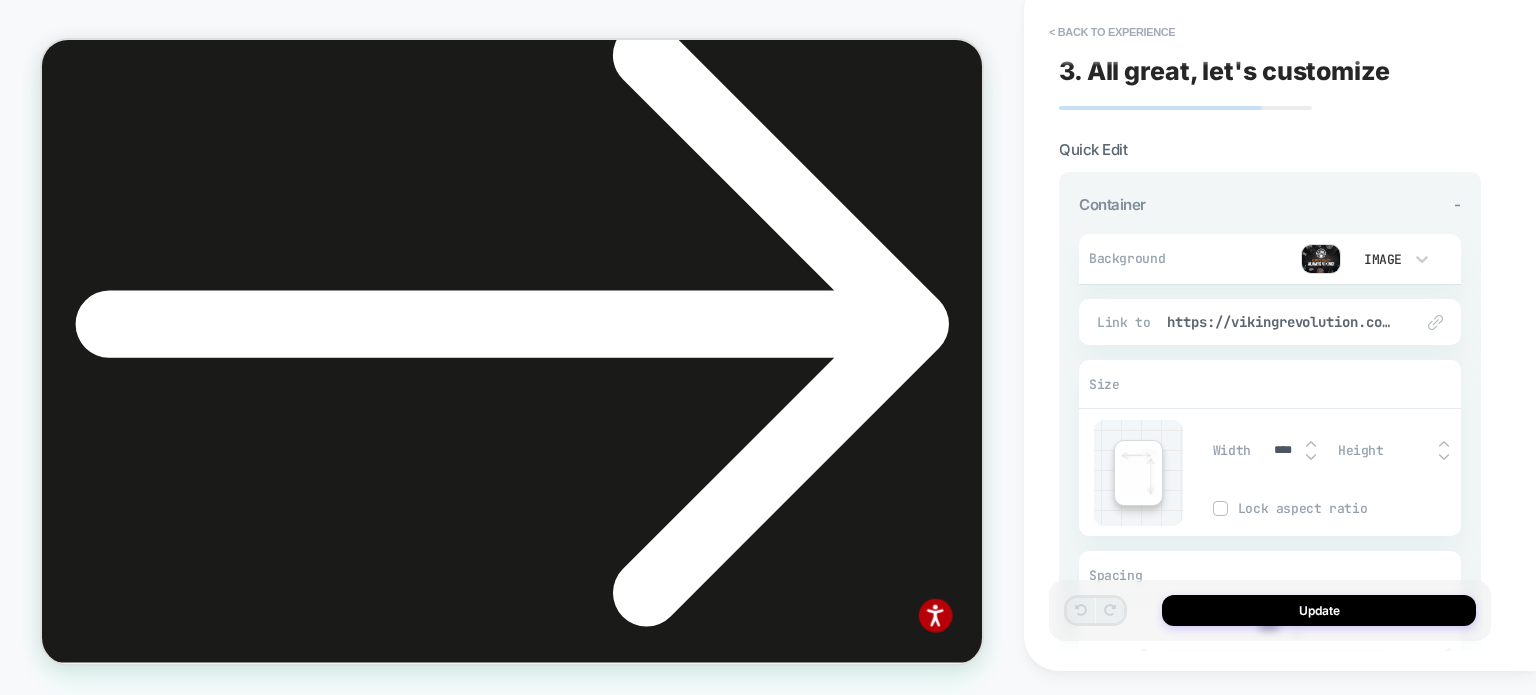 scroll, scrollTop: 150, scrollLeft: 0, axis: vertical 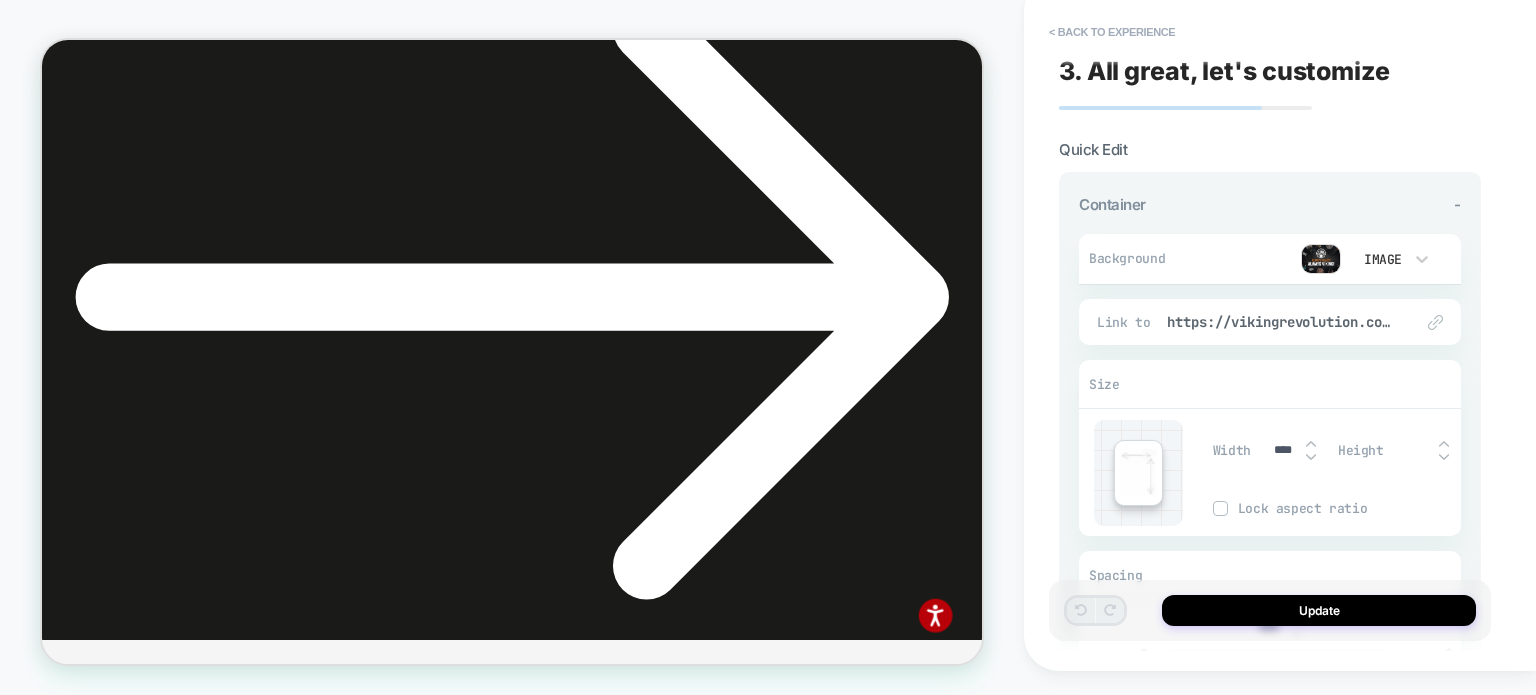 click at bounding box center [1321, 259] 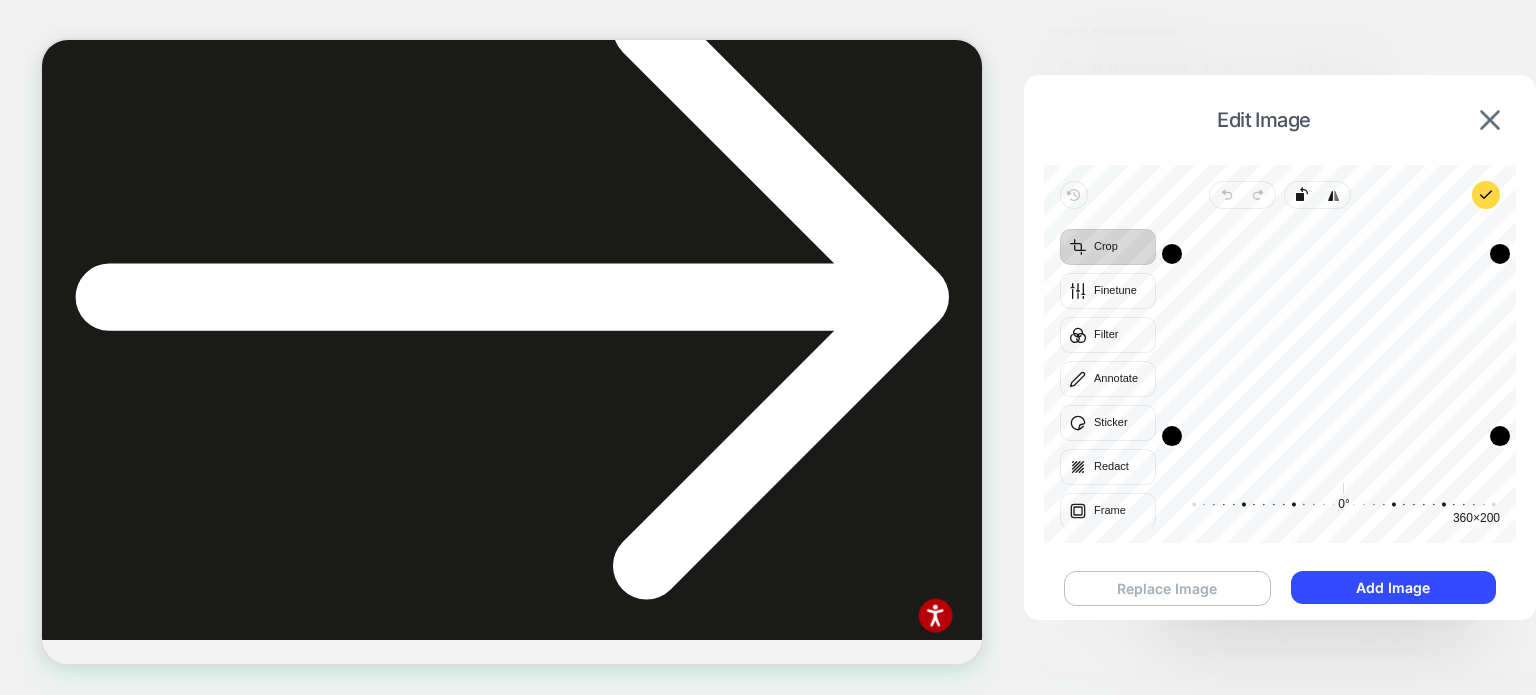 click on "Replace Image" at bounding box center (1167, 588) 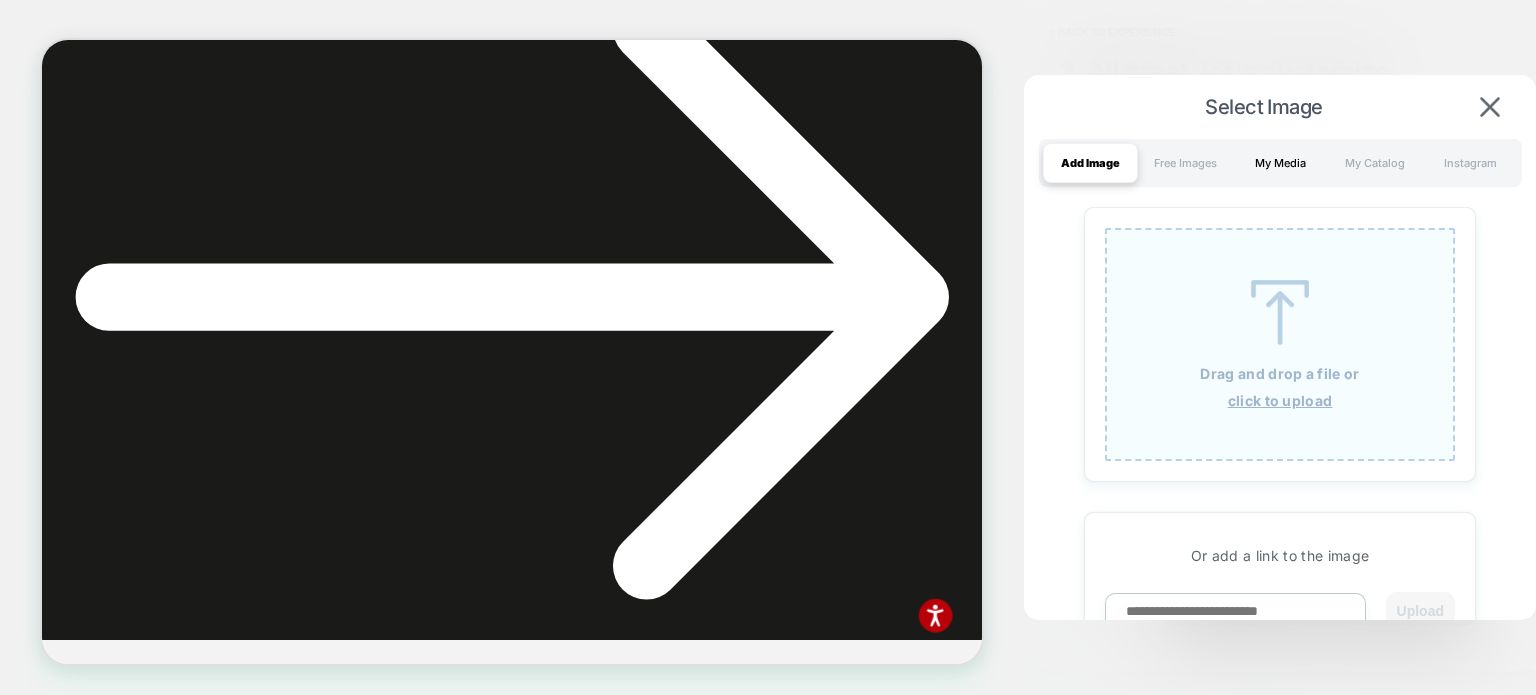click on "My Media" at bounding box center (1280, 163) 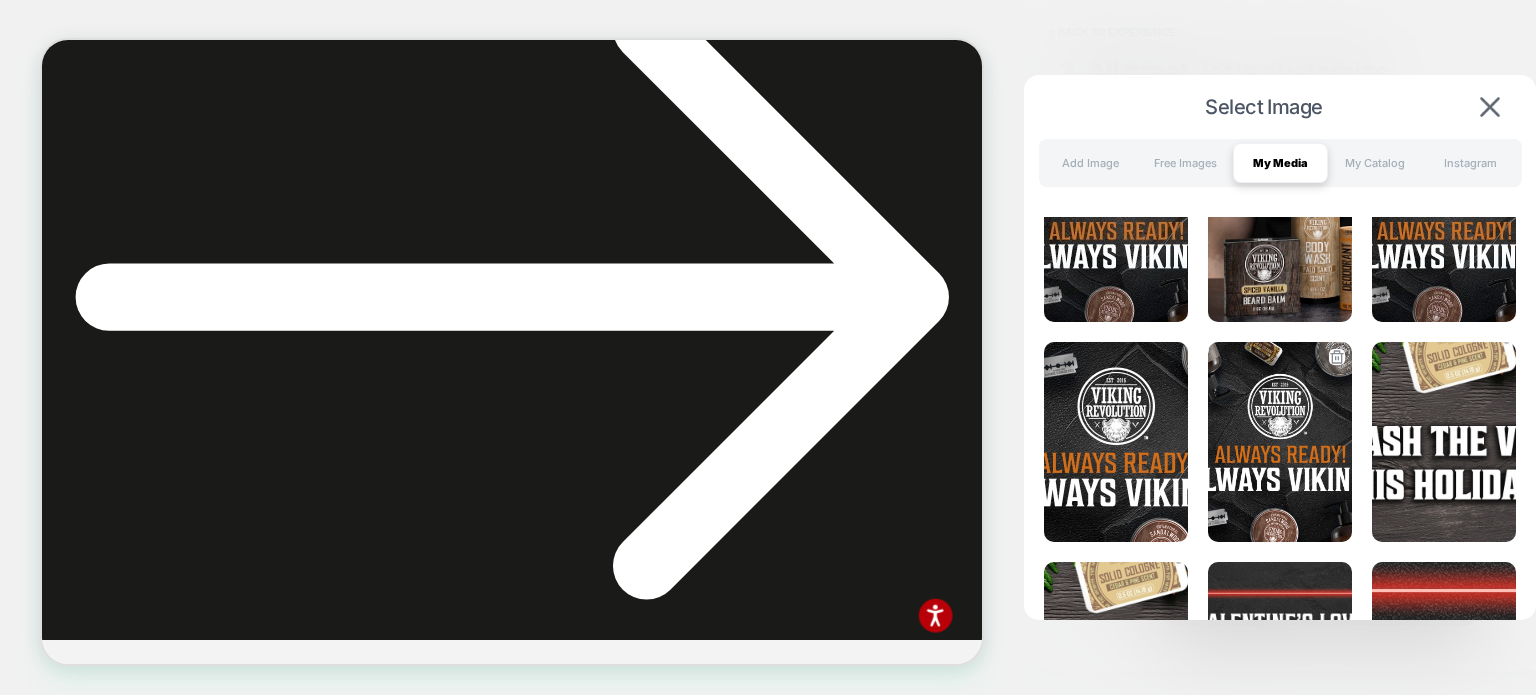 scroll, scrollTop: 96, scrollLeft: 0, axis: vertical 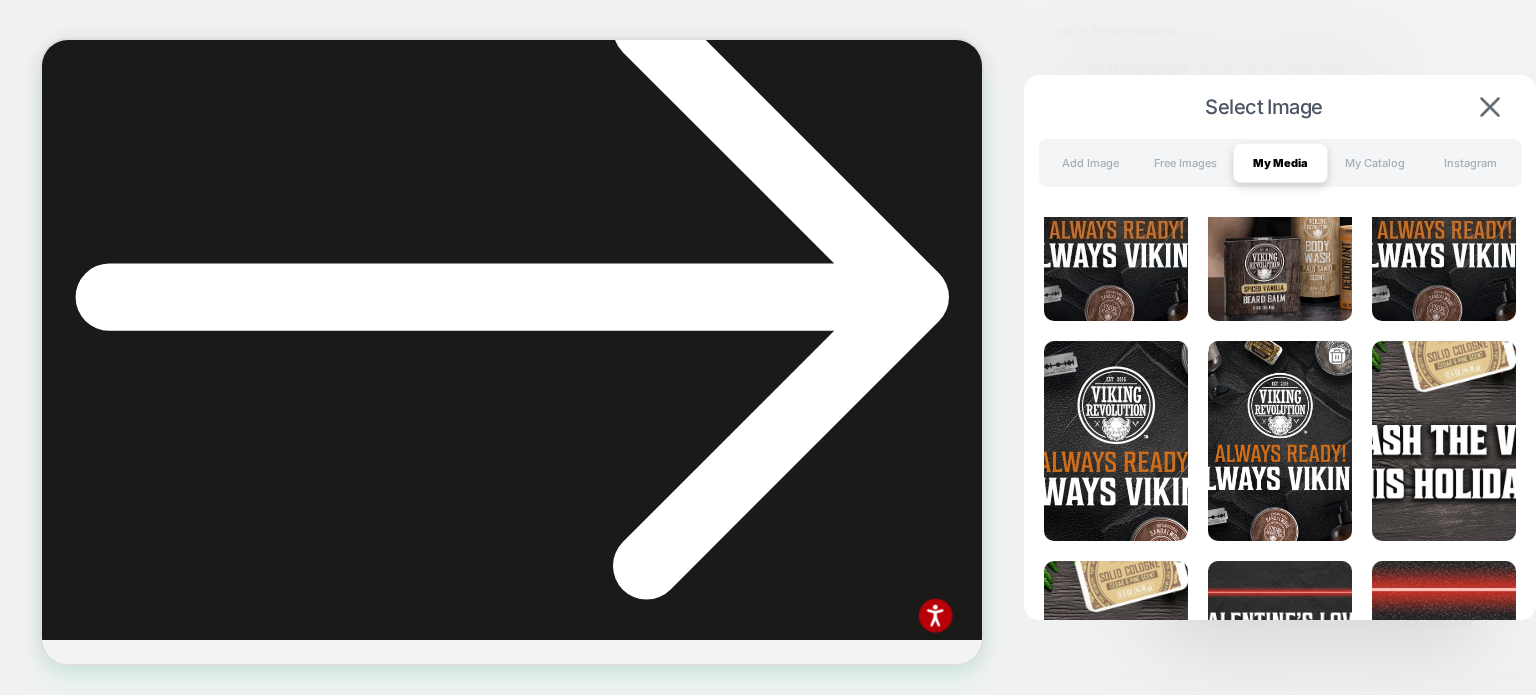 click at bounding box center (1280, 441) 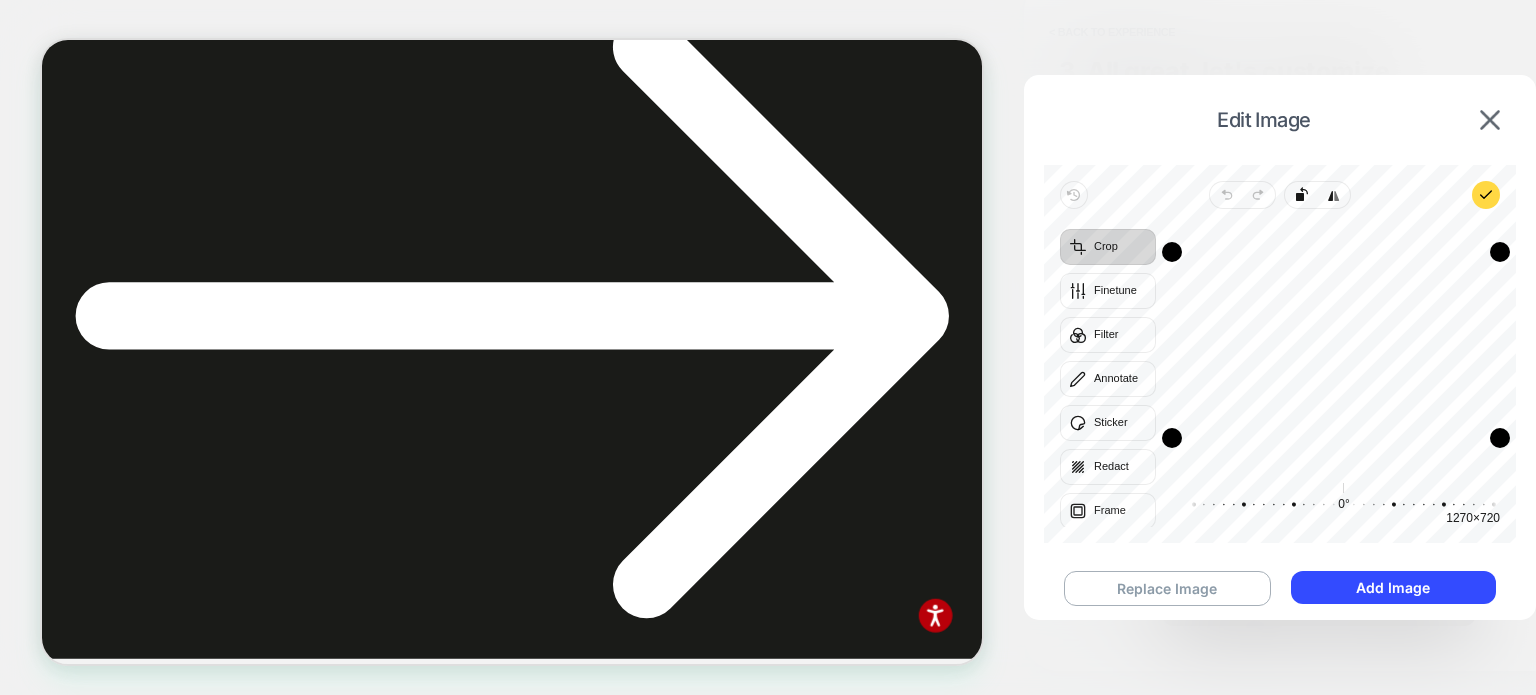 scroll, scrollTop: 119, scrollLeft: 0, axis: vertical 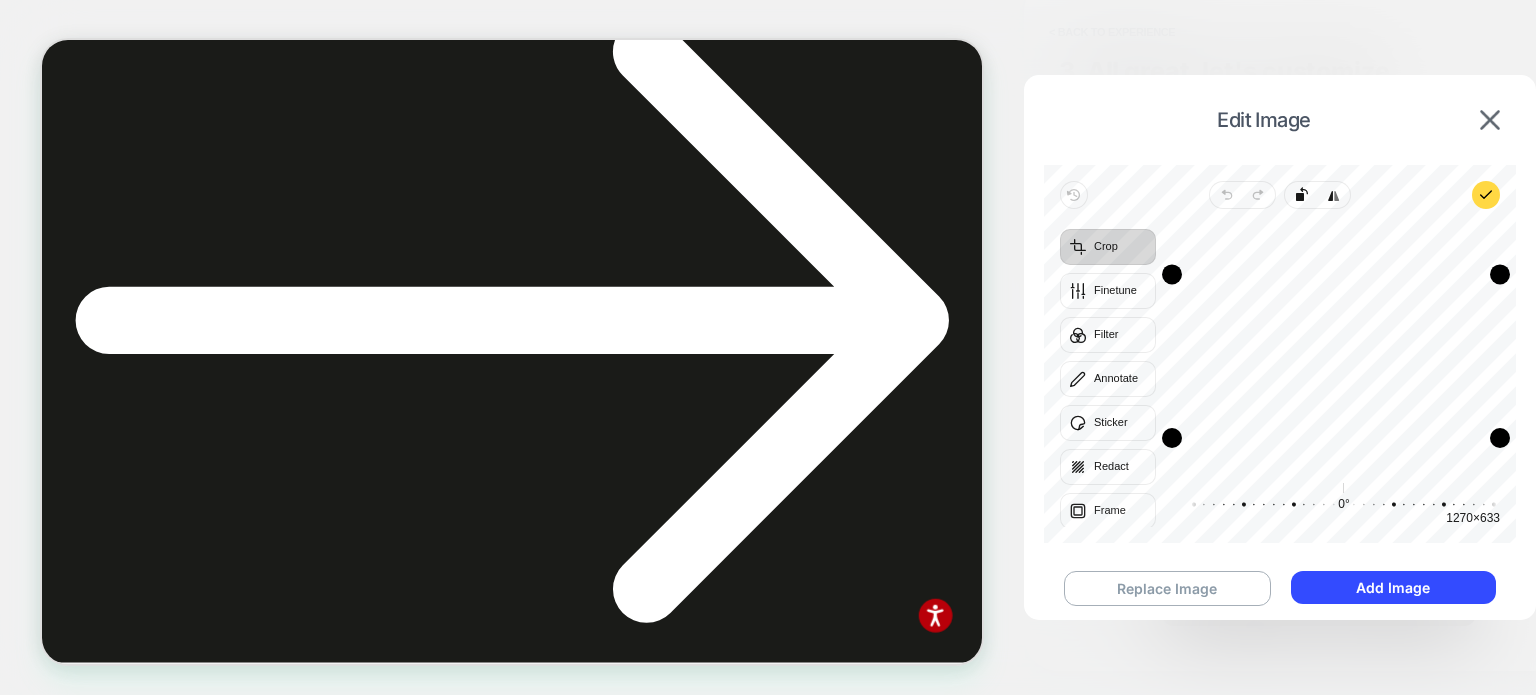 drag, startPoint x: 1336, startPoint y: 258, endPoint x: 1347, endPoint y: 282, distance: 26.400757 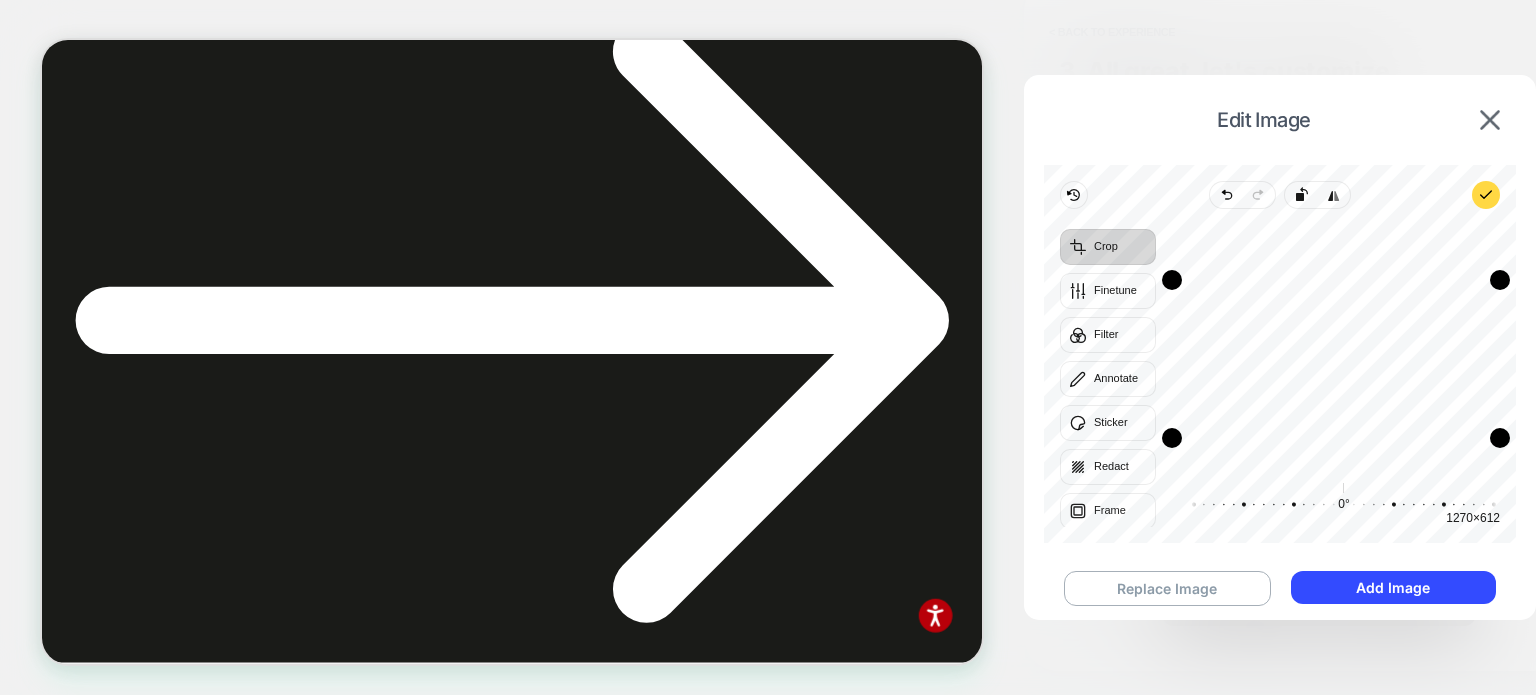 drag, startPoint x: 1347, startPoint y: 282, endPoint x: 1328, endPoint y: 266, distance: 24.839485 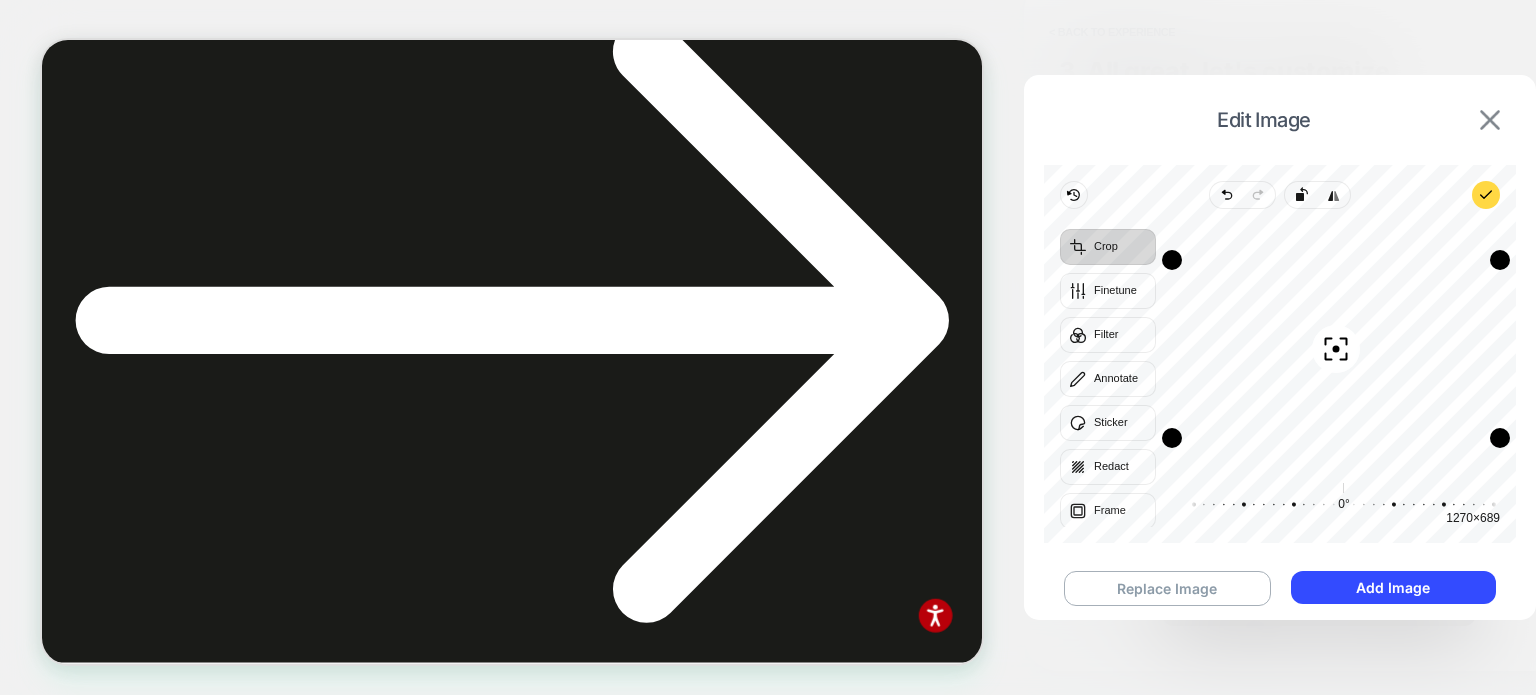 click at bounding box center (1490, 120) 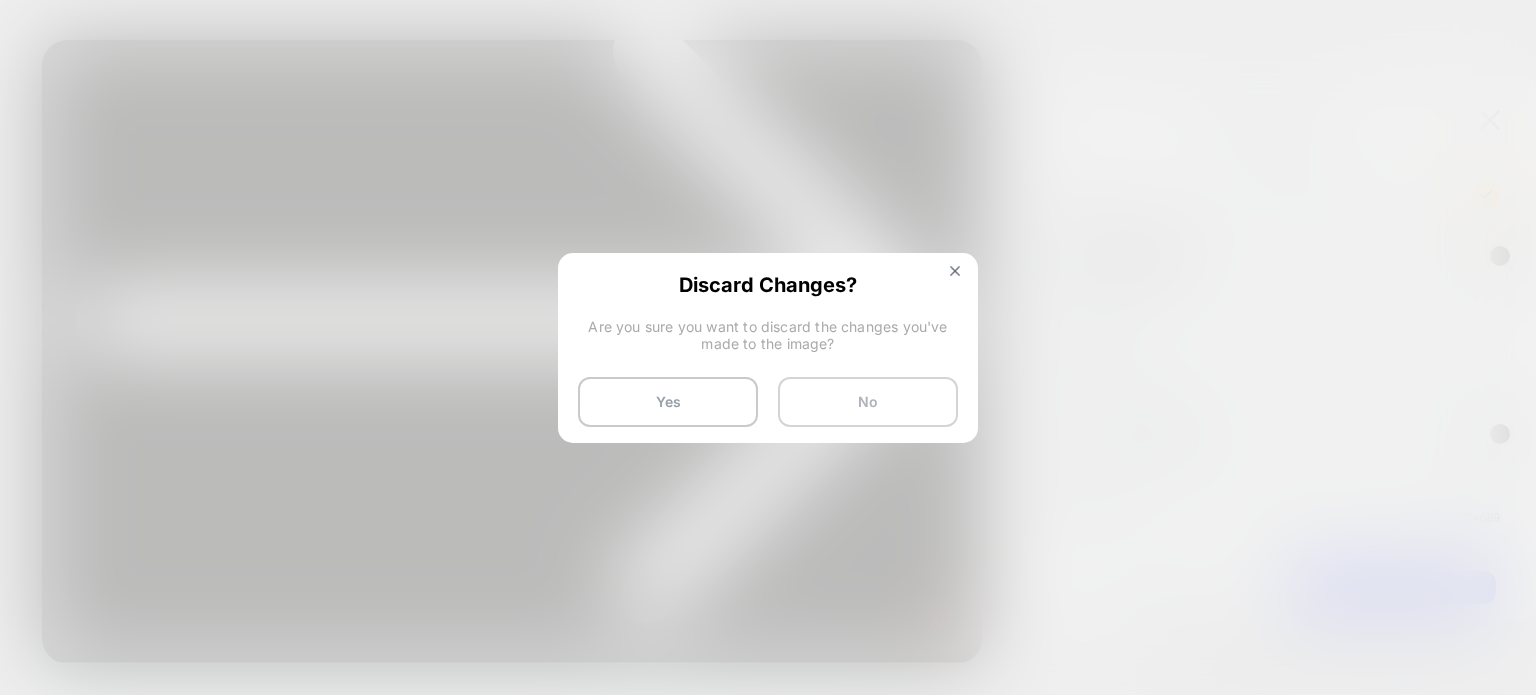 click on "No" at bounding box center (868, 402) 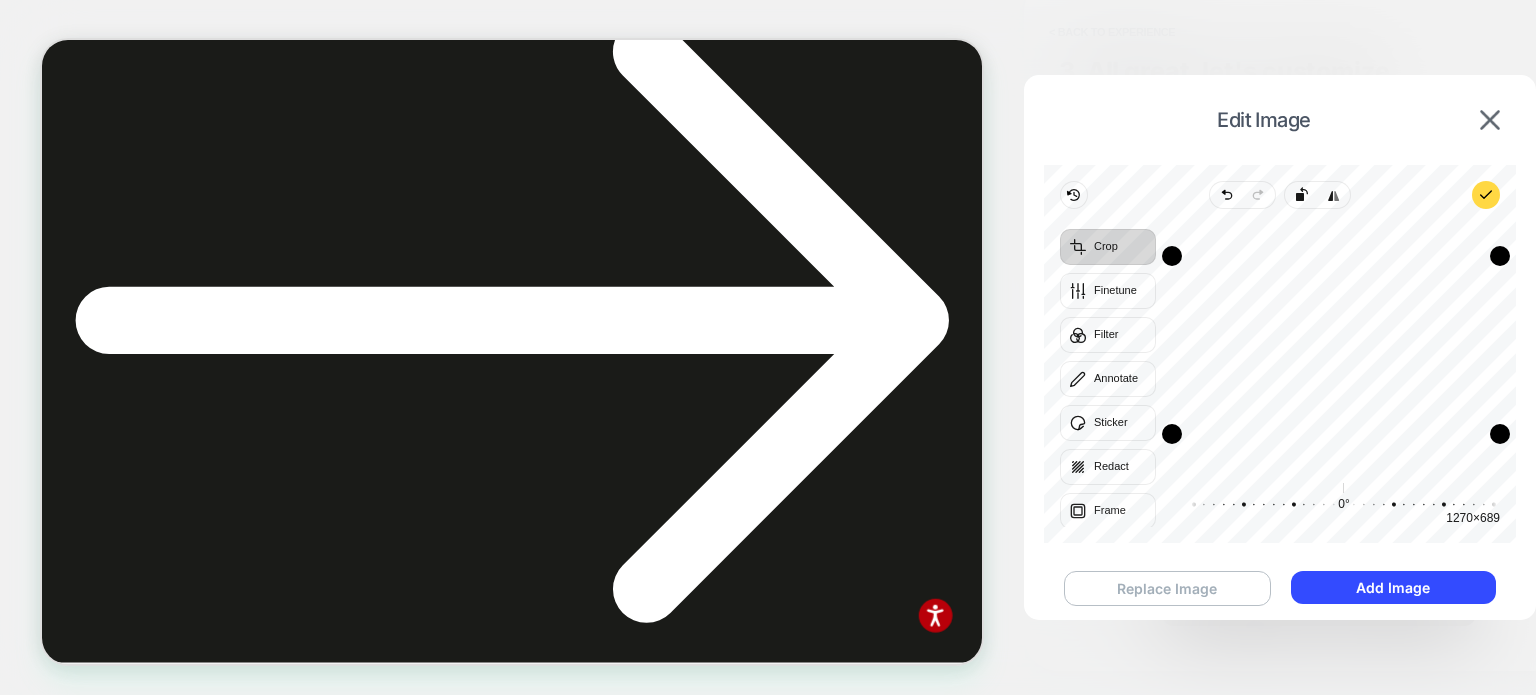 click on "Replace Image" at bounding box center (1167, 588) 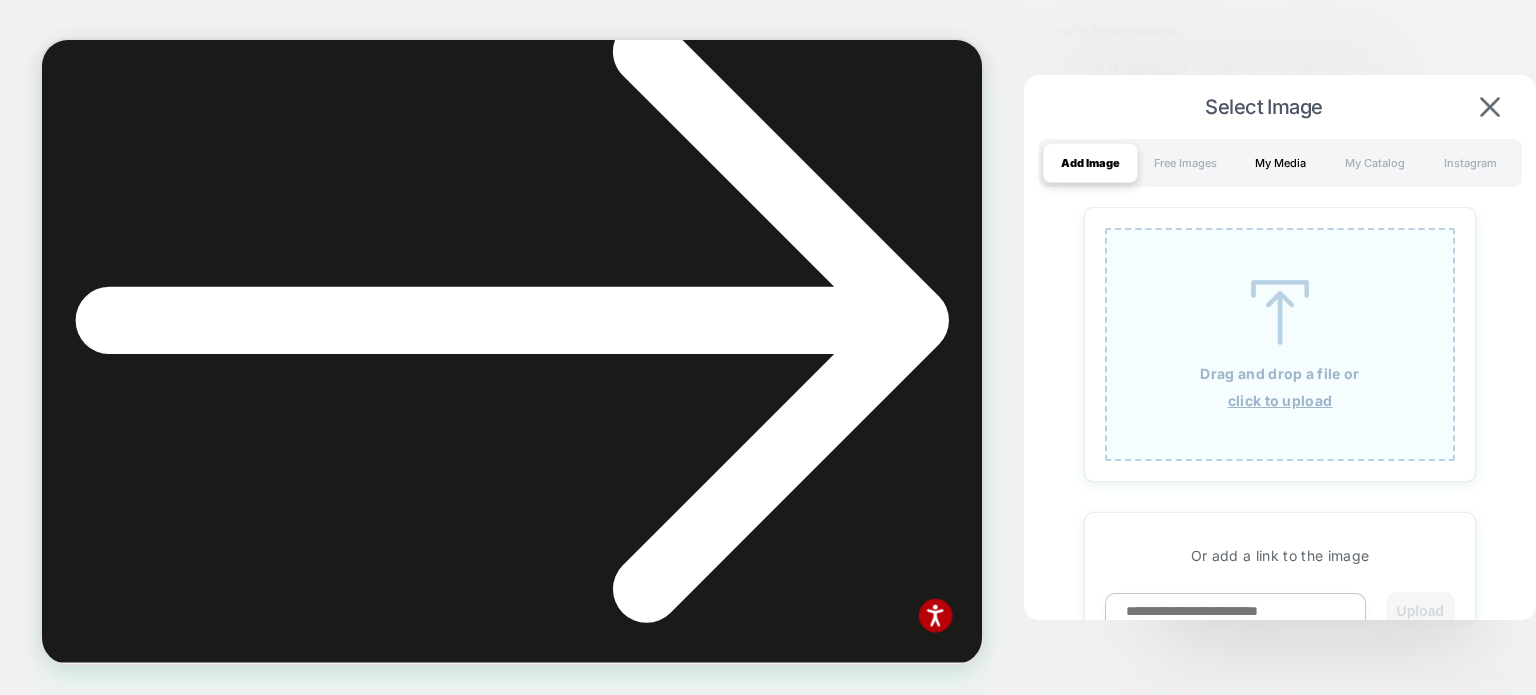 click on "My Media" at bounding box center [1280, 163] 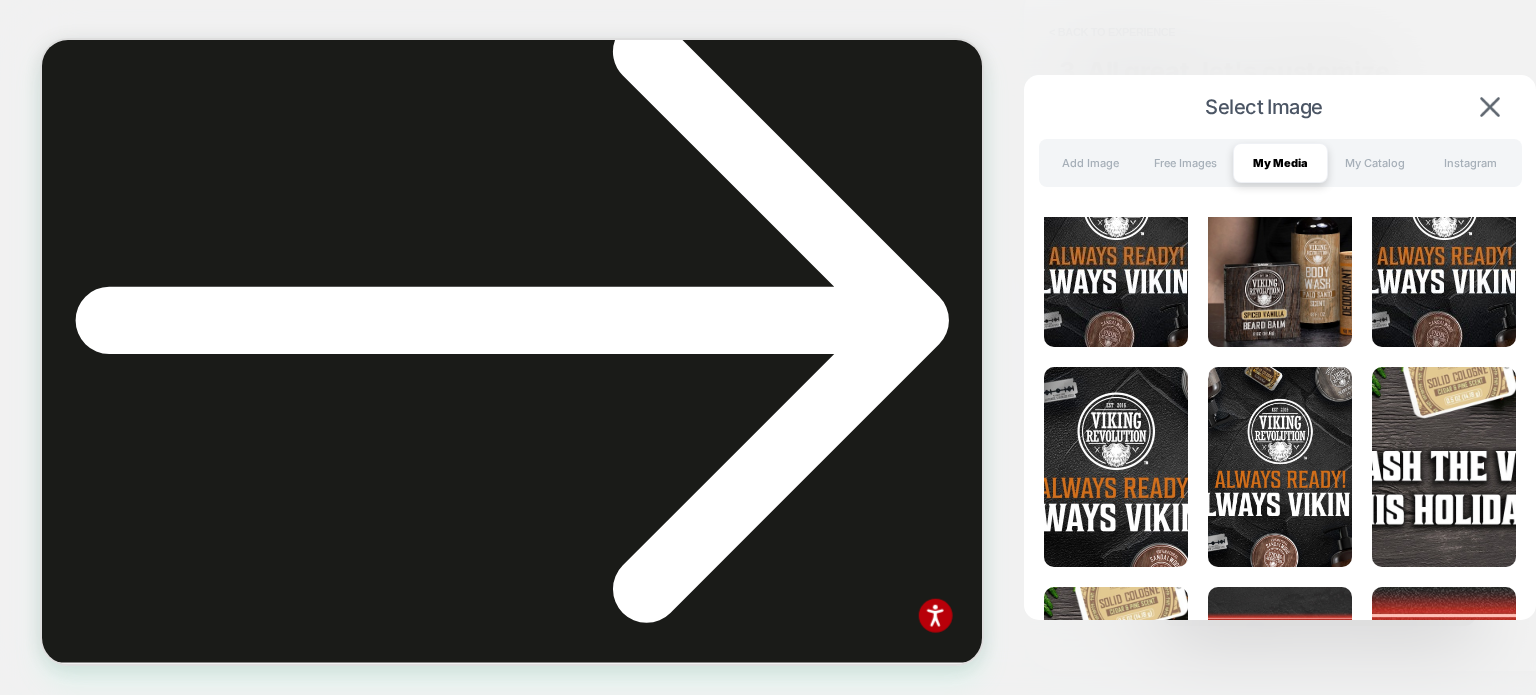 scroll, scrollTop: 72, scrollLeft: 0, axis: vertical 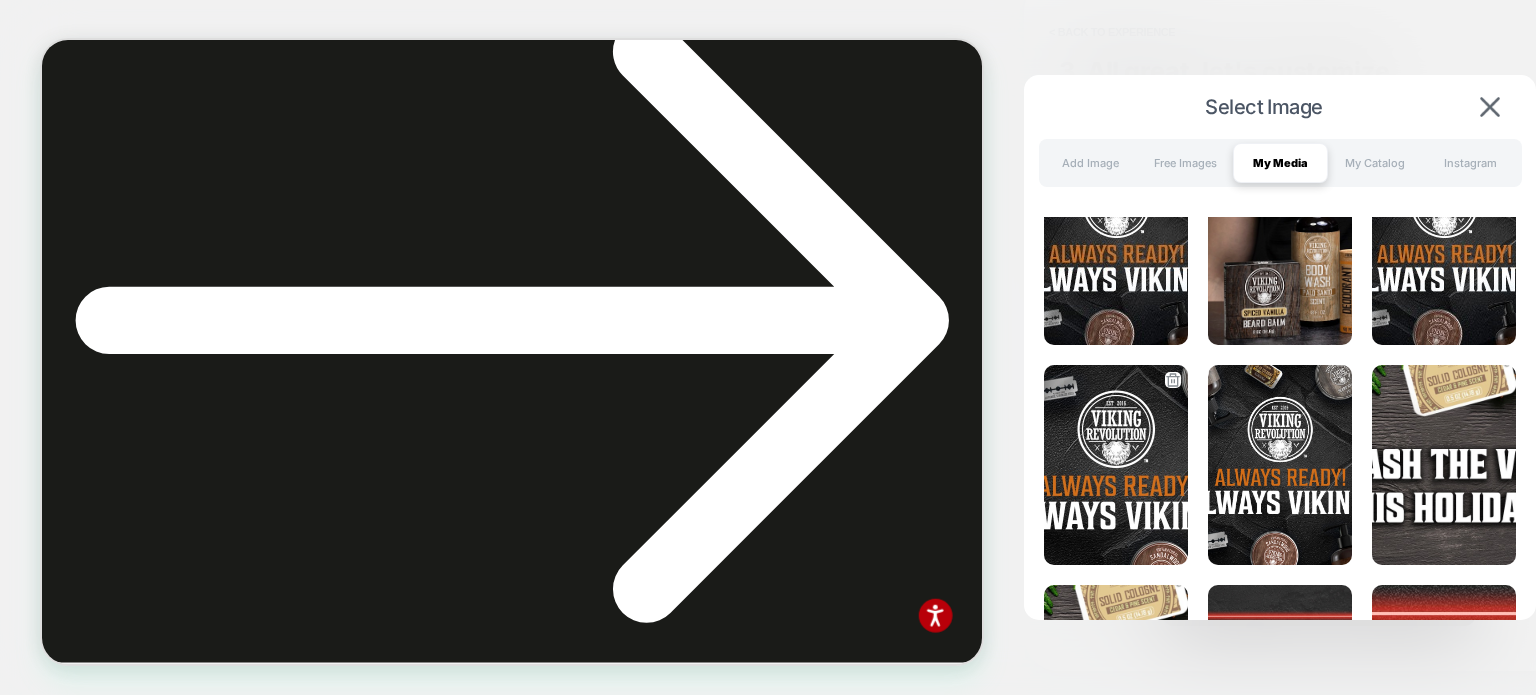 click at bounding box center (1116, 465) 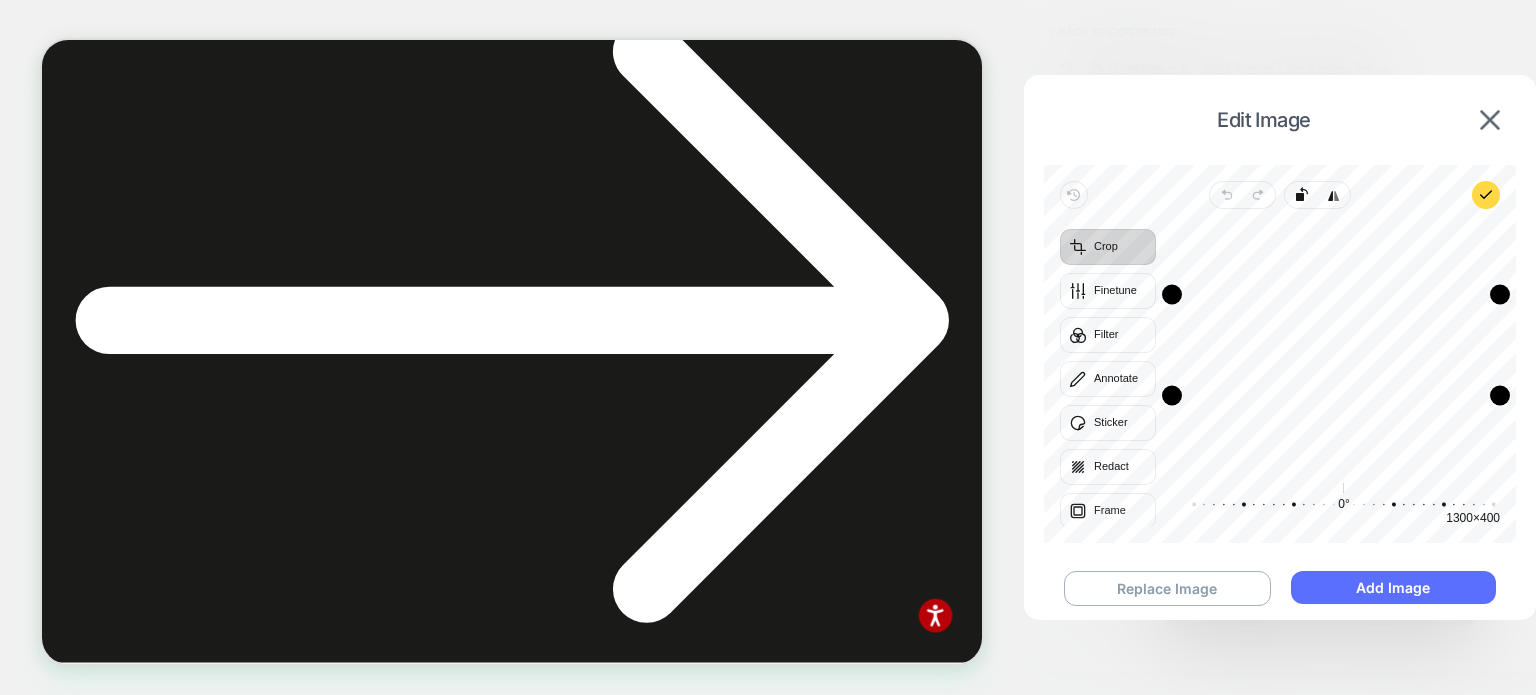 click on "Add Image" at bounding box center [1393, 587] 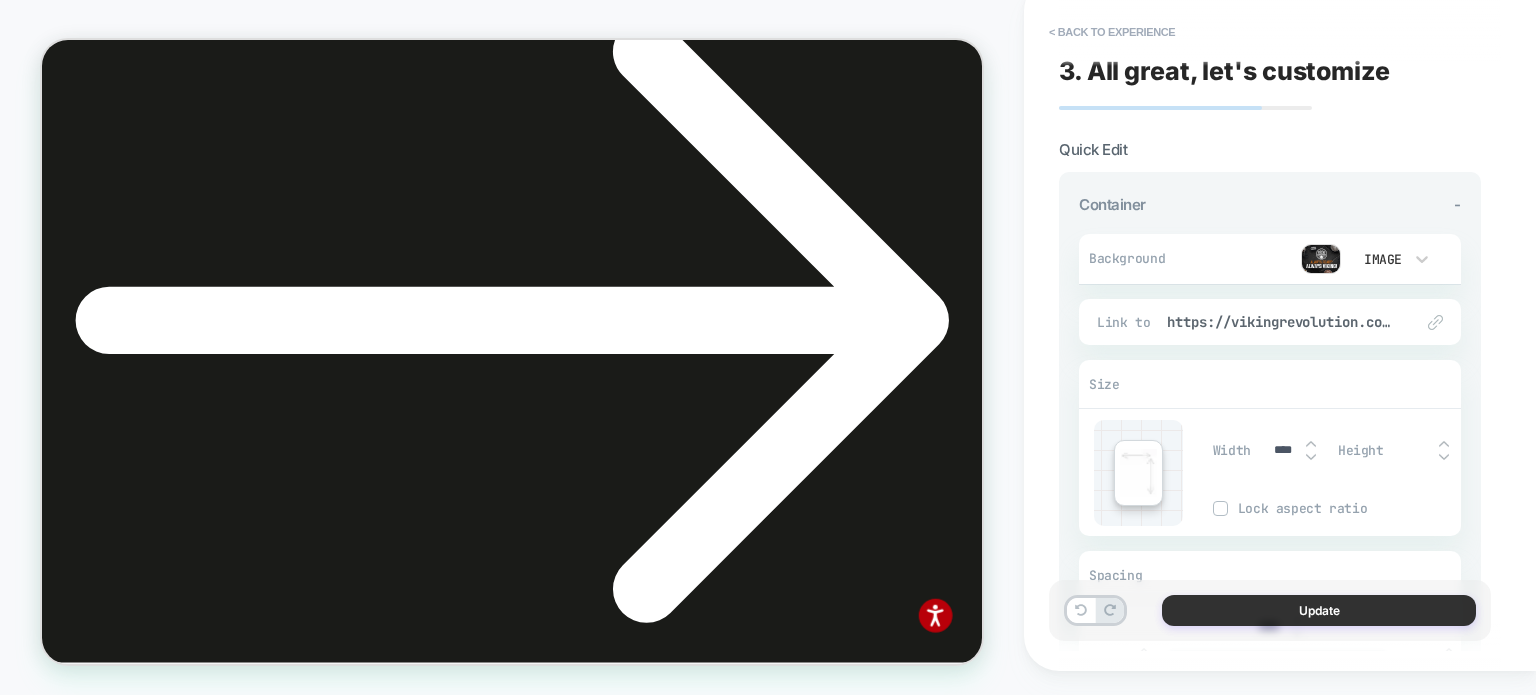click on "Update" at bounding box center [1319, 610] 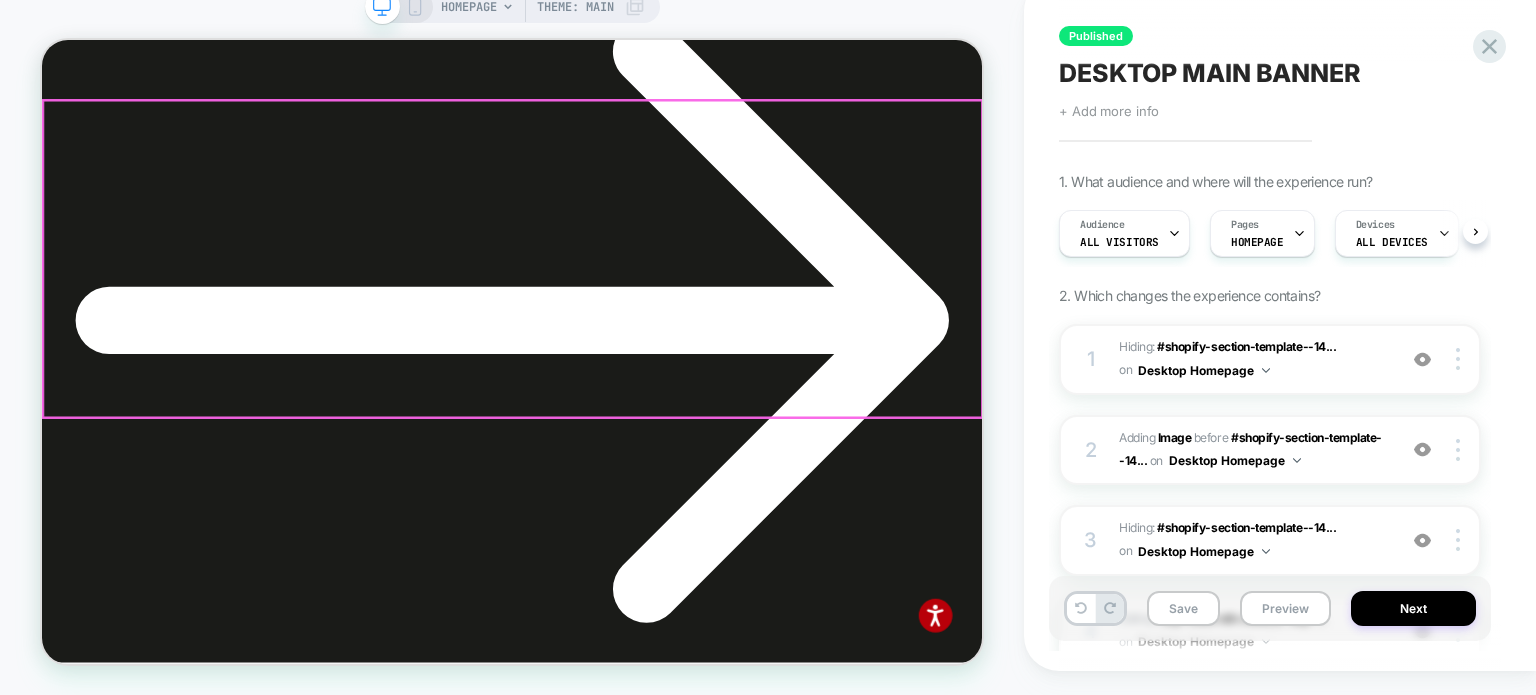scroll, scrollTop: 0, scrollLeft: 0, axis: both 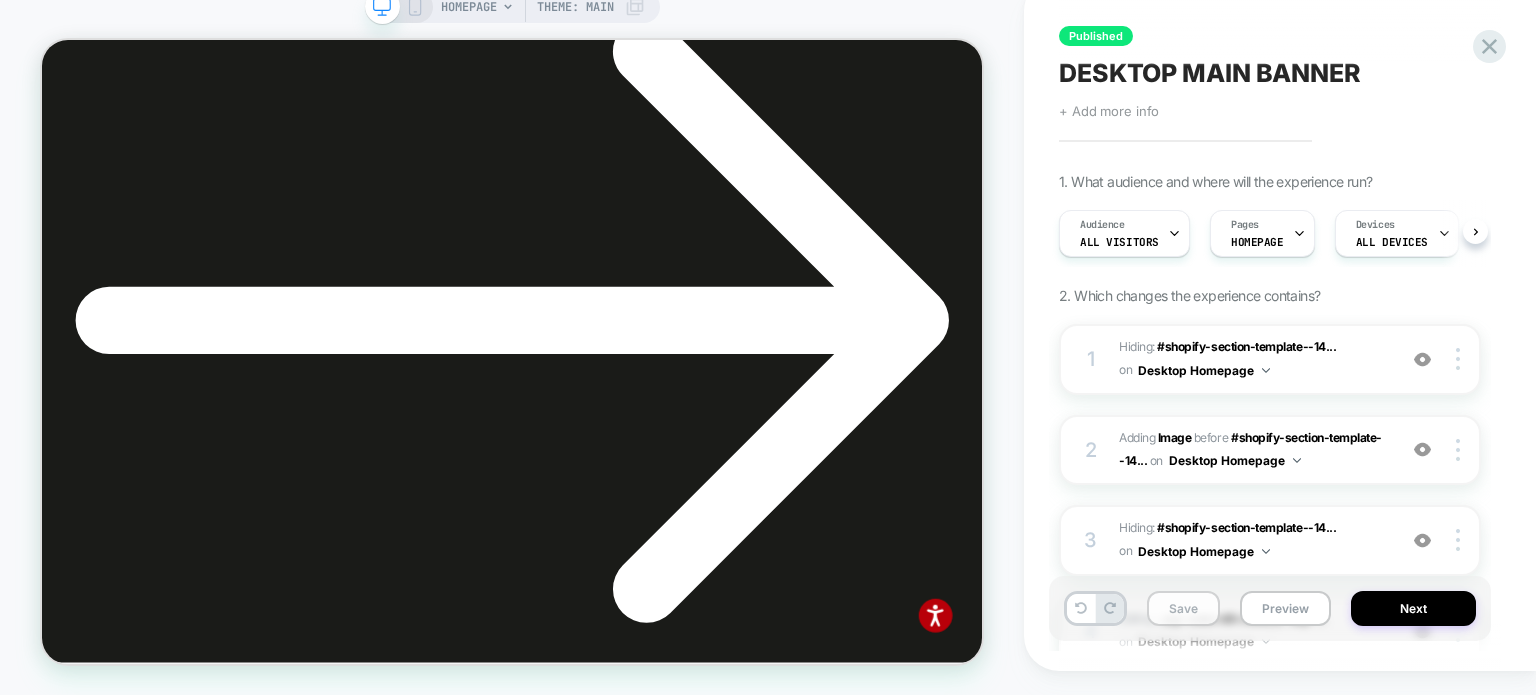 click on "Save" at bounding box center [1183, 608] 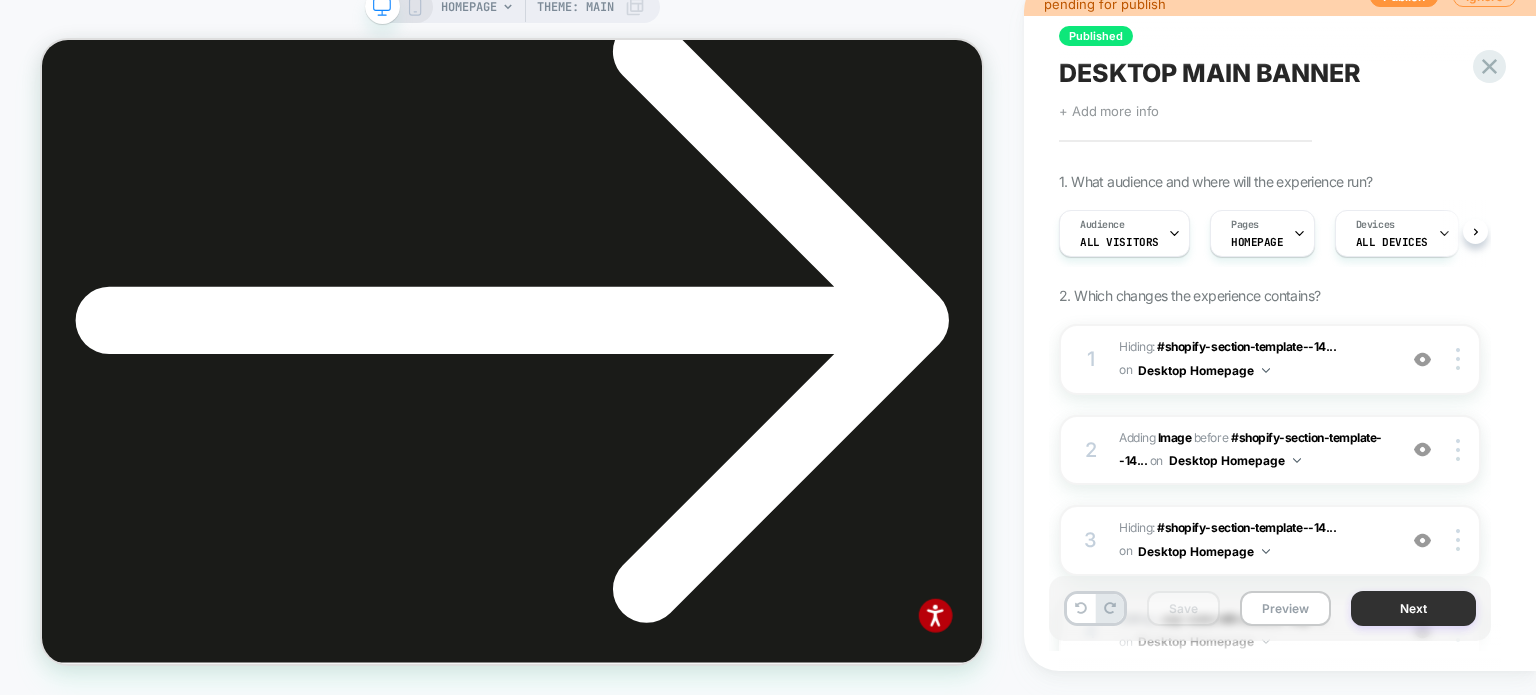 click on "Next" at bounding box center (1413, 608) 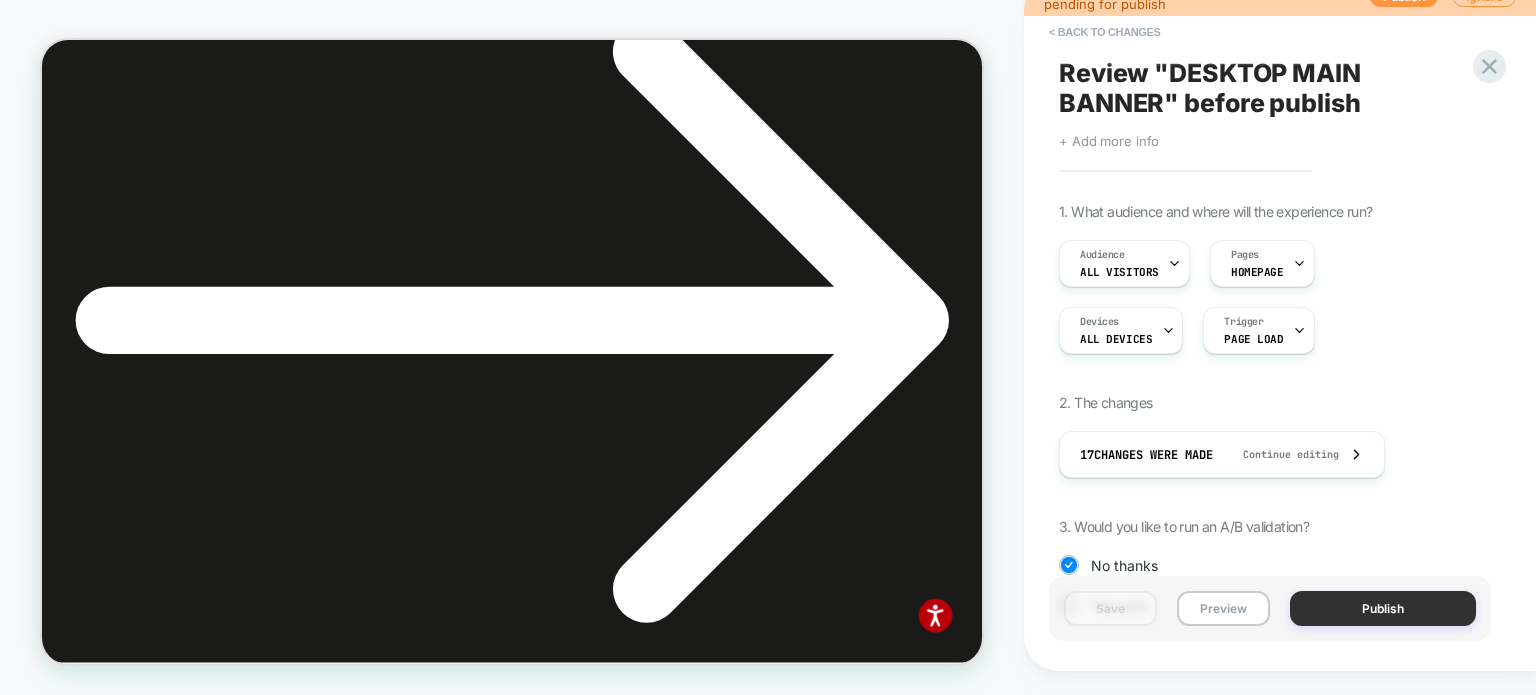click on "Publish" at bounding box center (1383, 608) 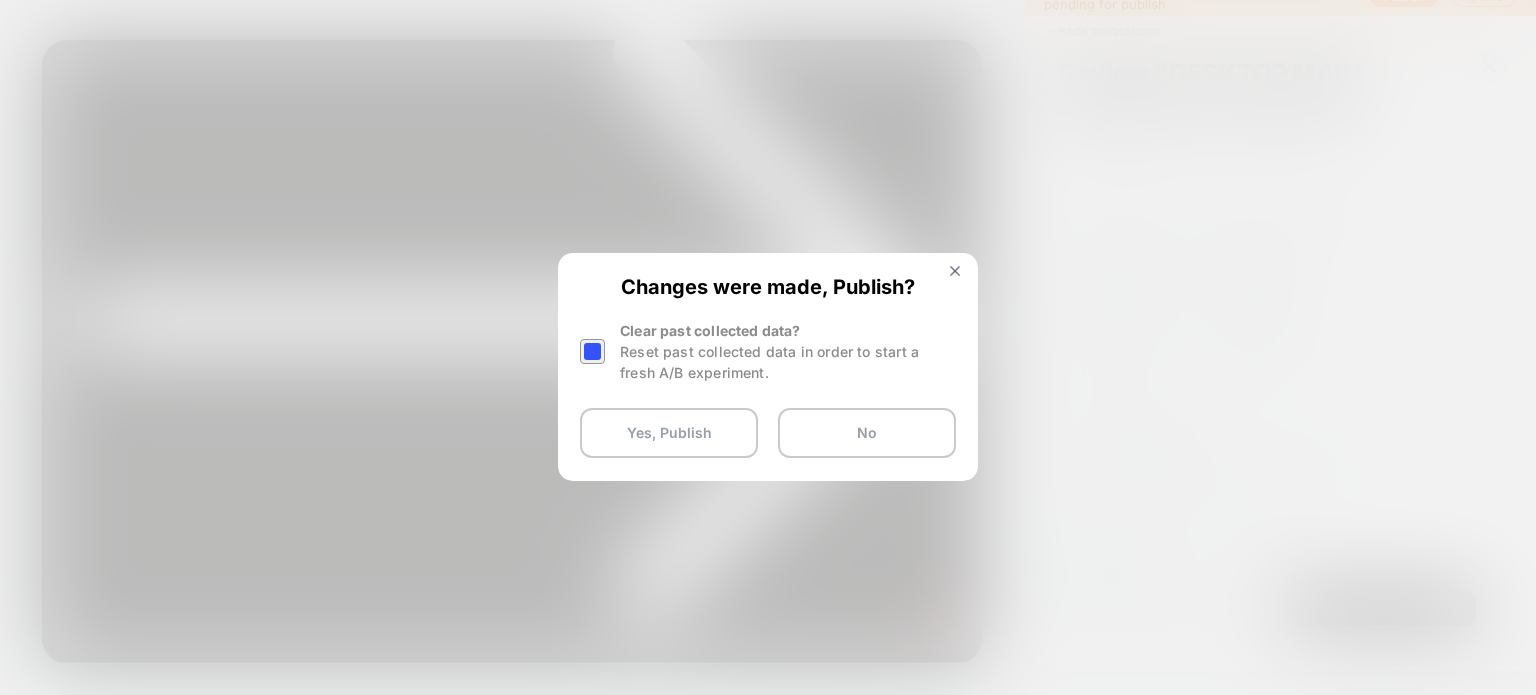 click at bounding box center (592, 351) 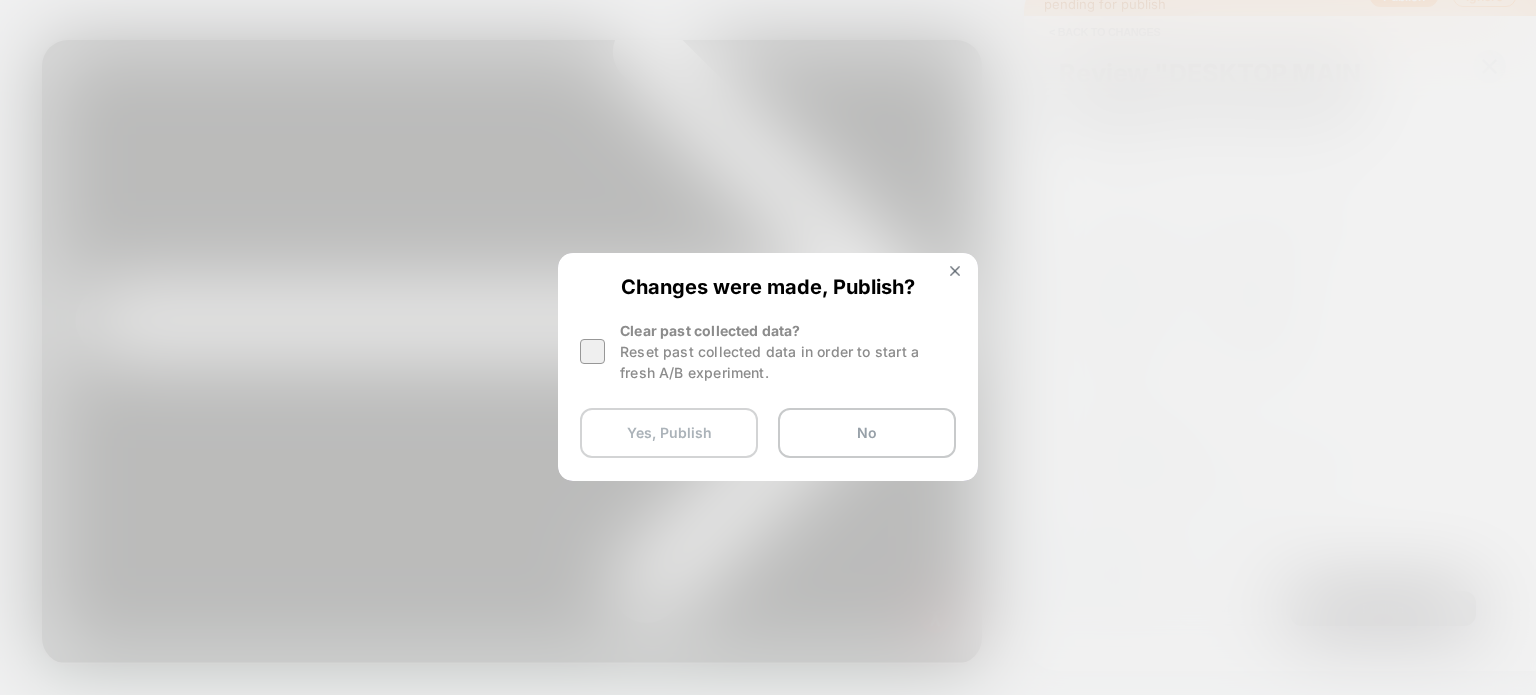 click on "Yes, Publish" at bounding box center [669, 433] 